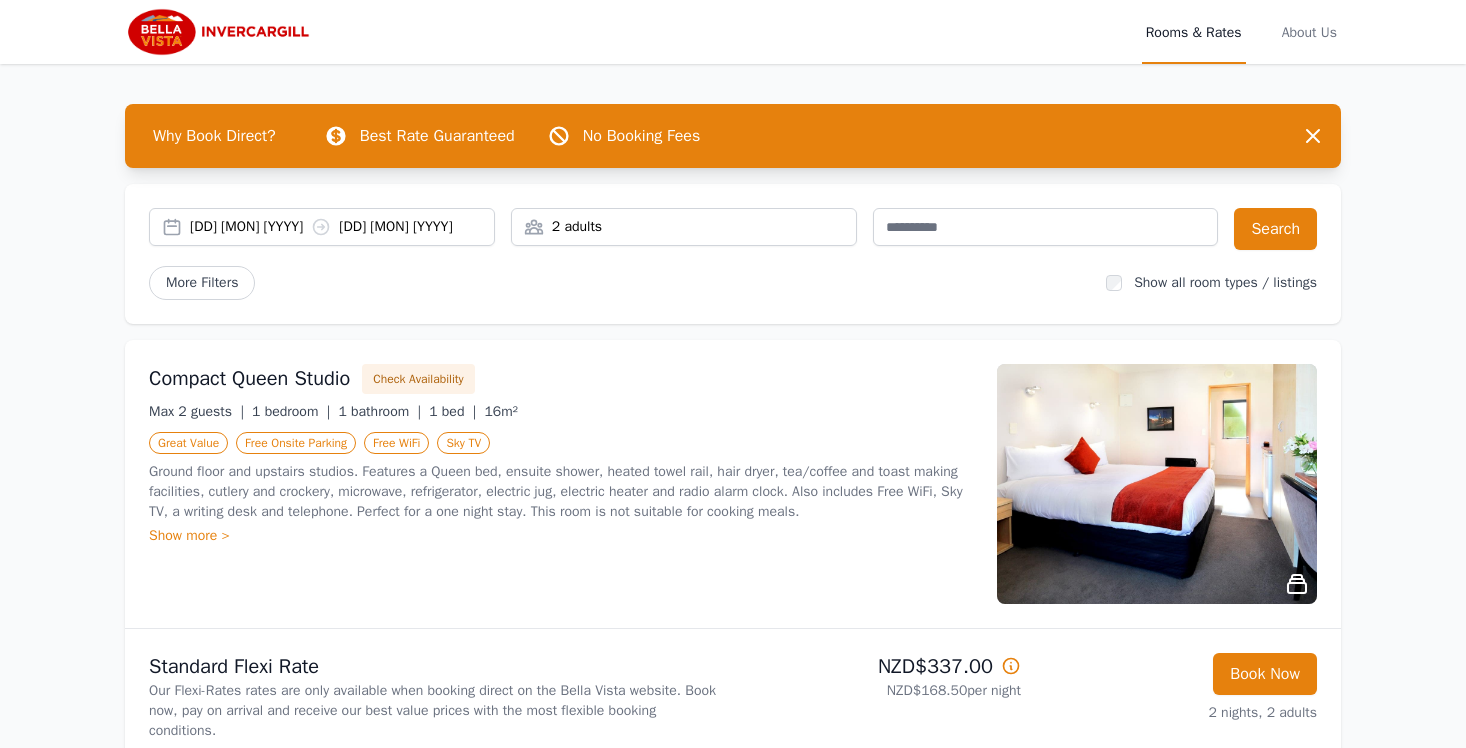 scroll, scrollTop: 0, scrollLeft: 0, axis: both 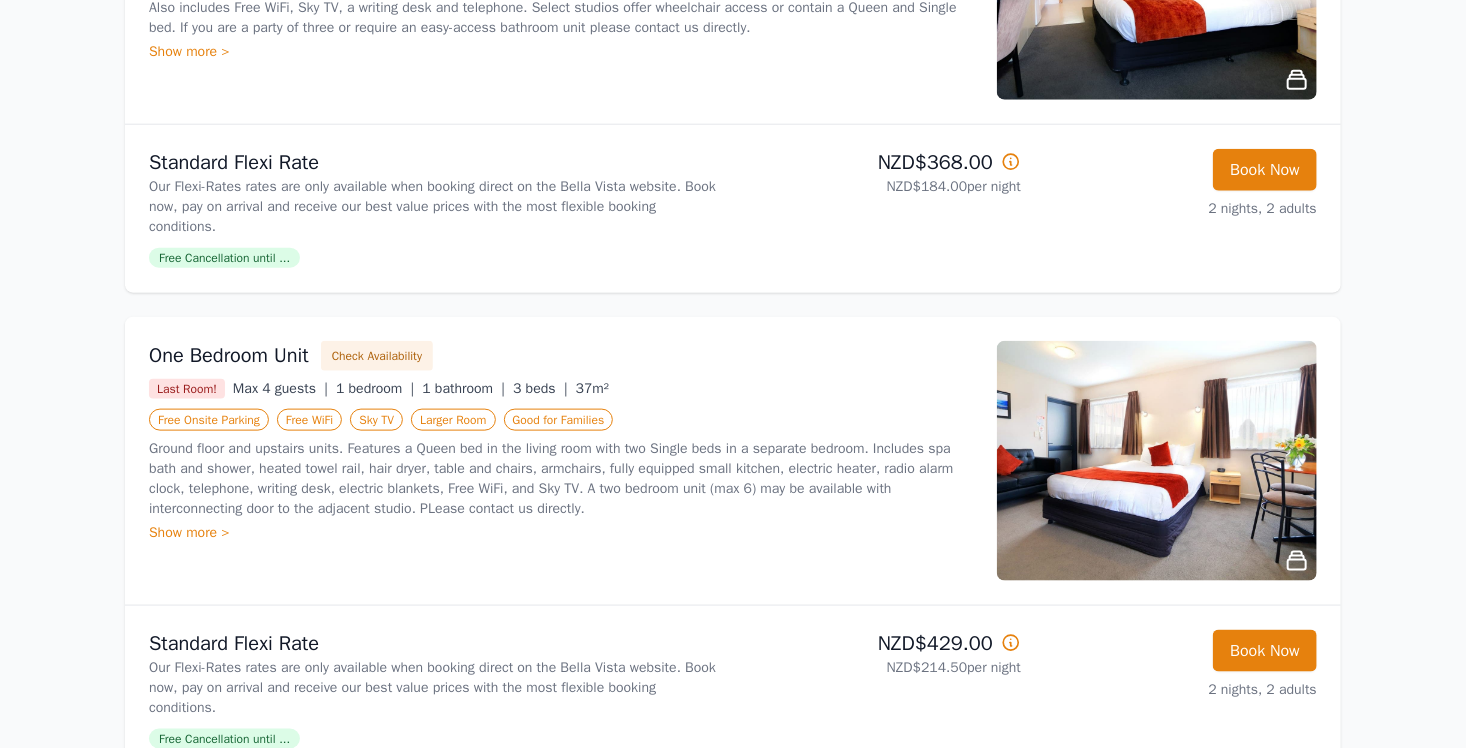 click at bounding box center (1157, 461) 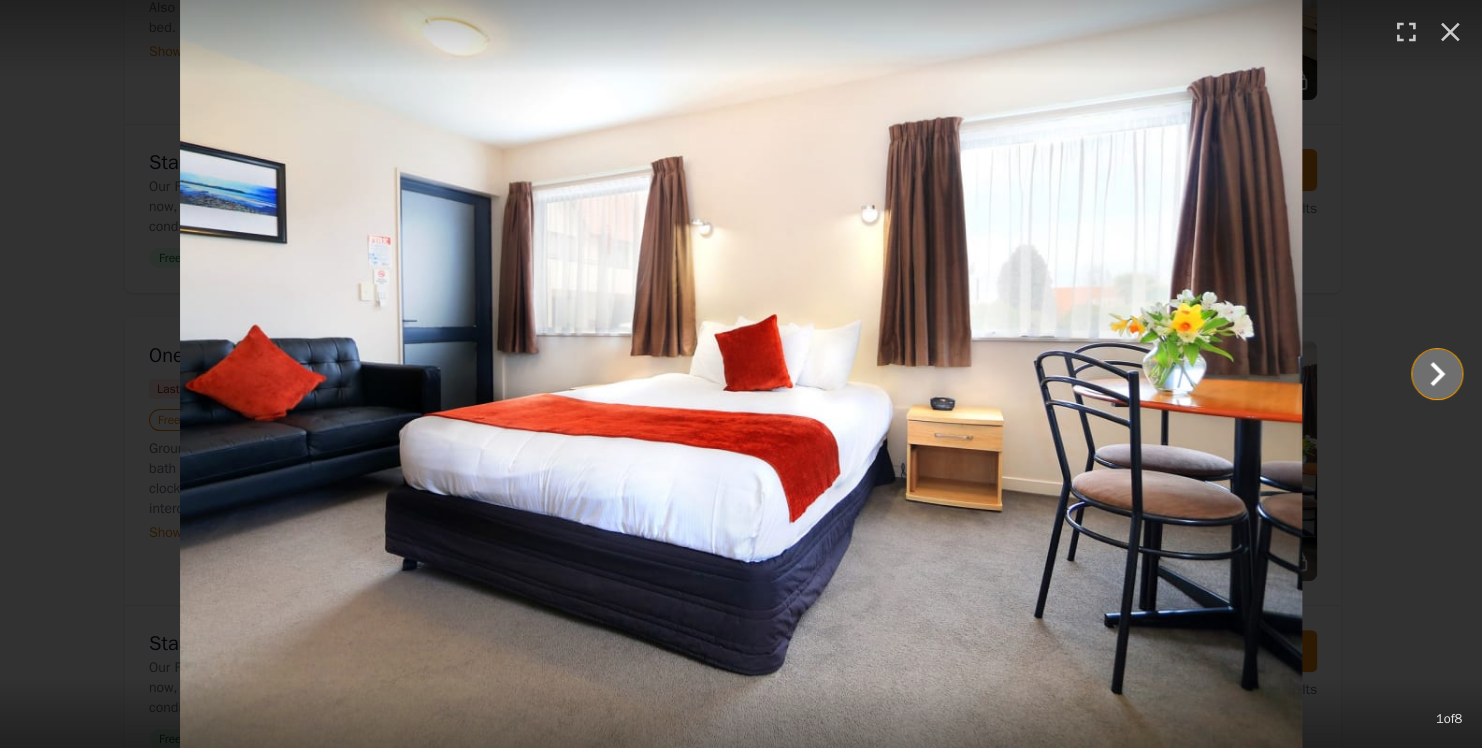 click 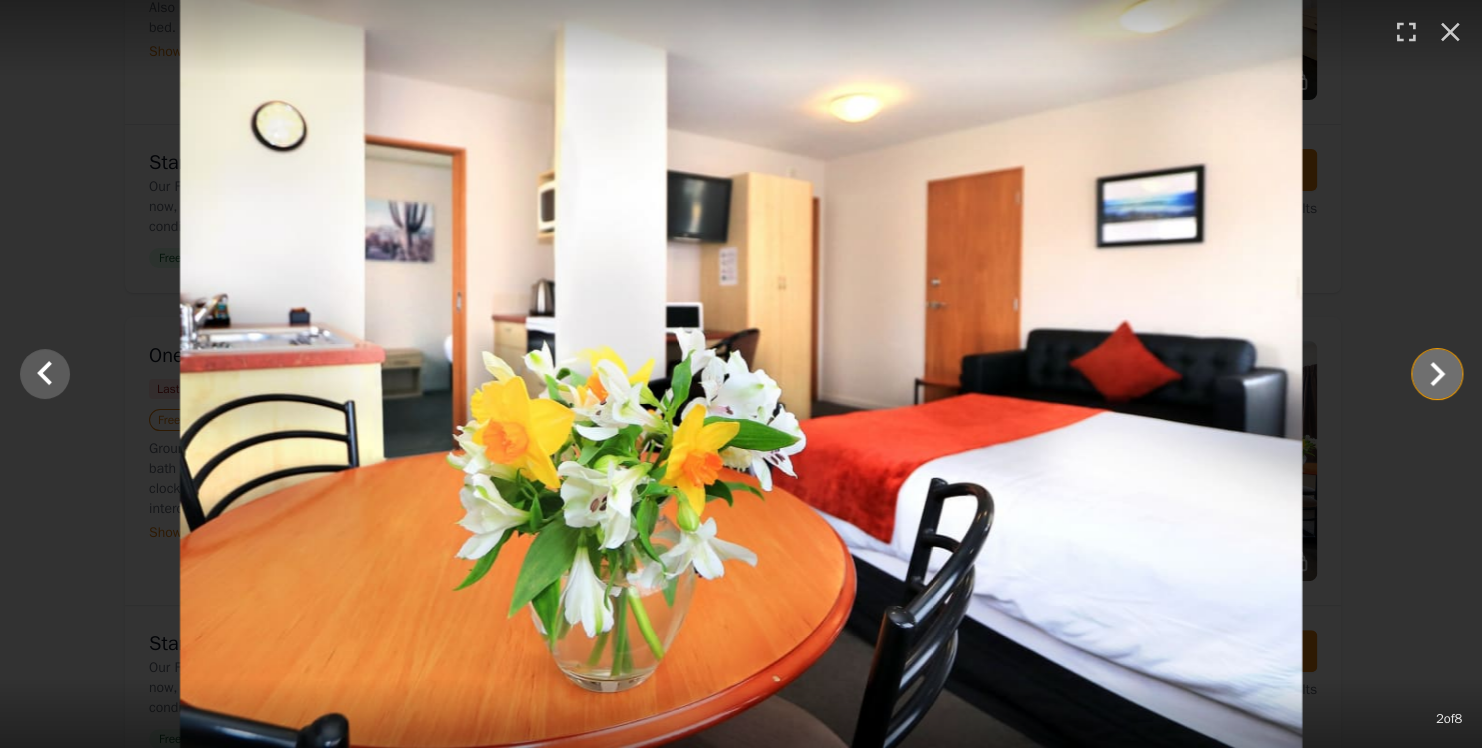 click 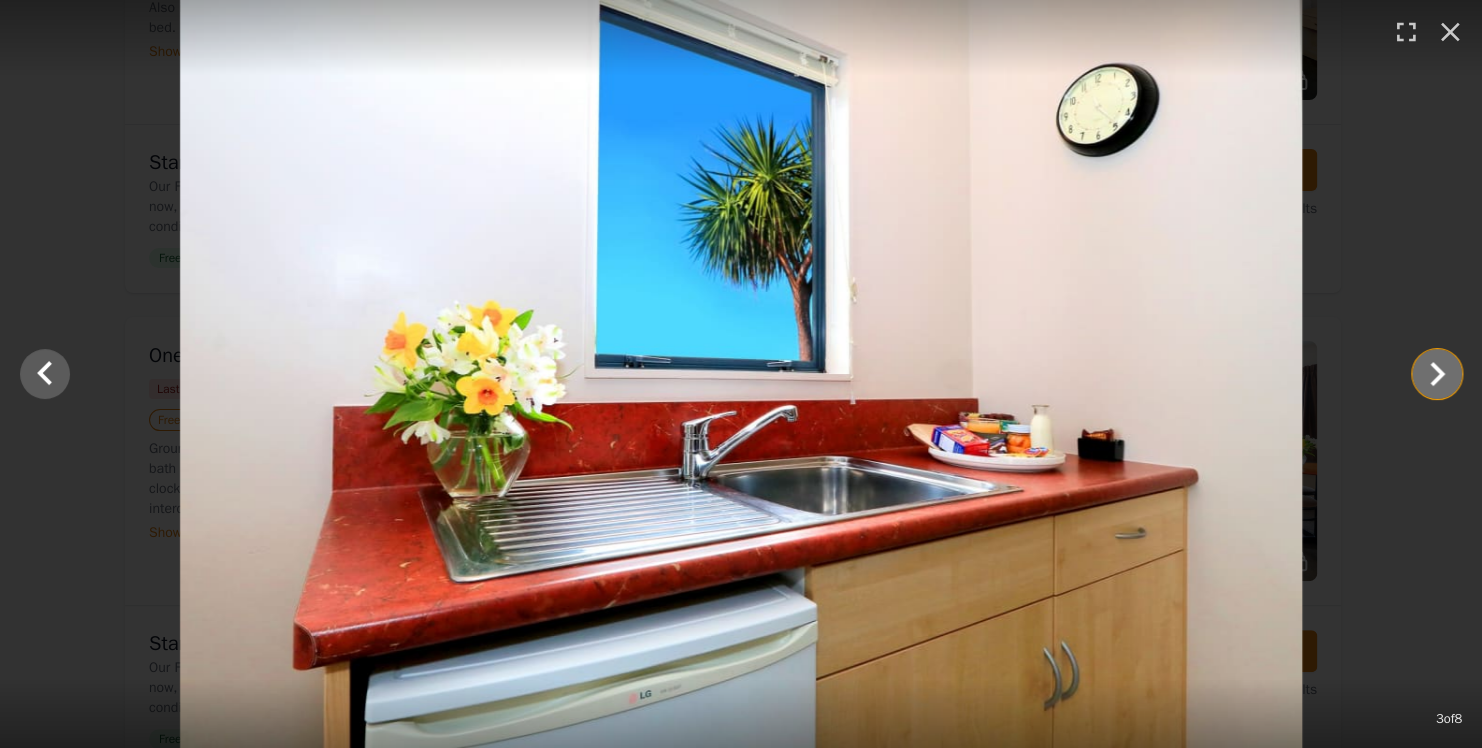 click 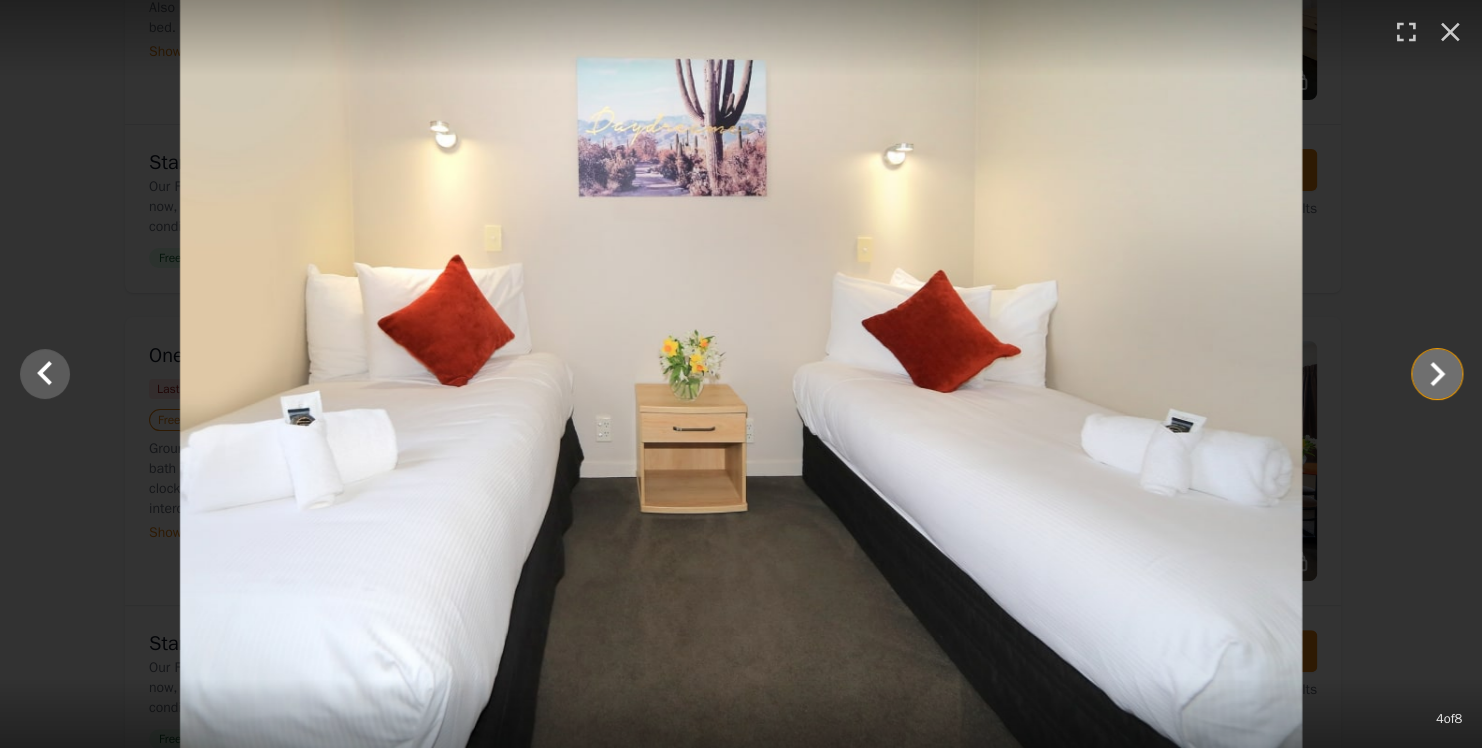 click 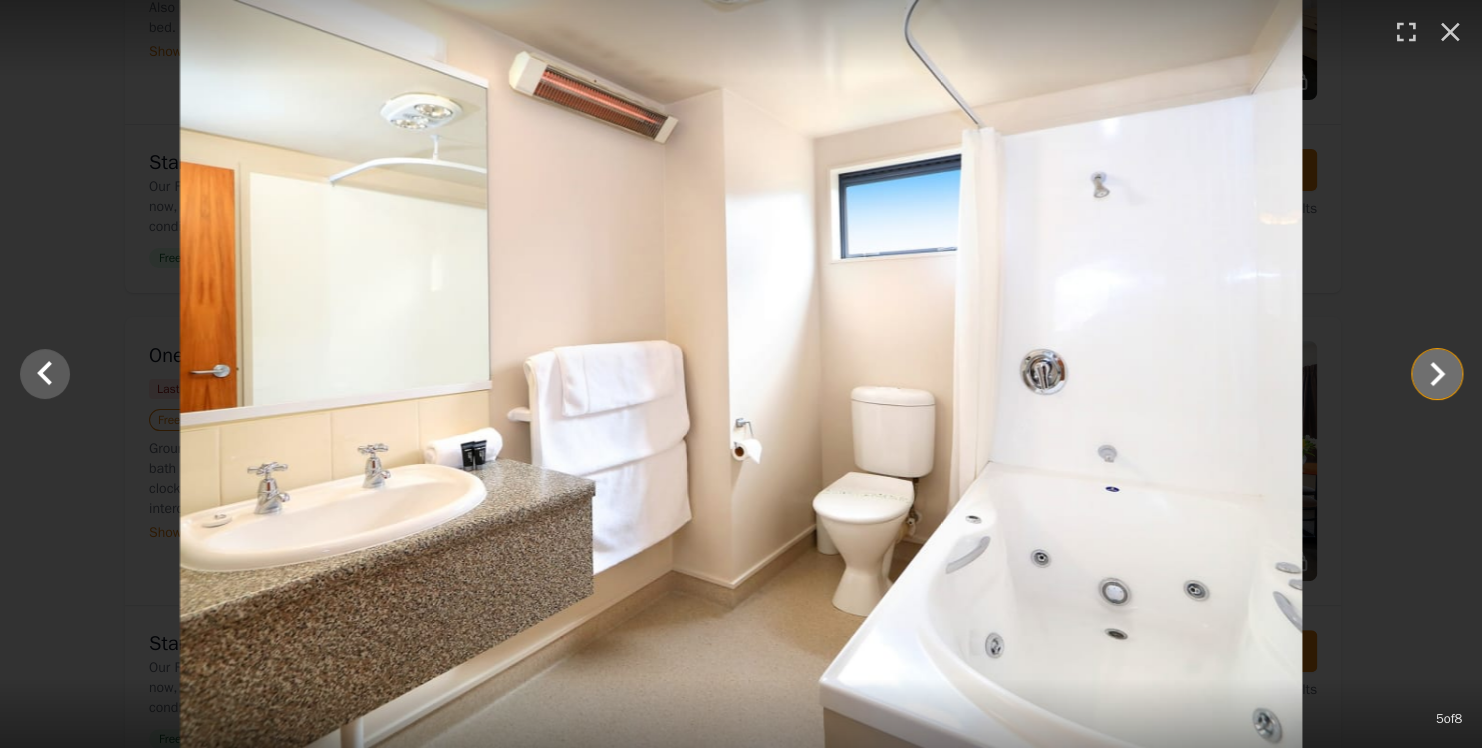 click 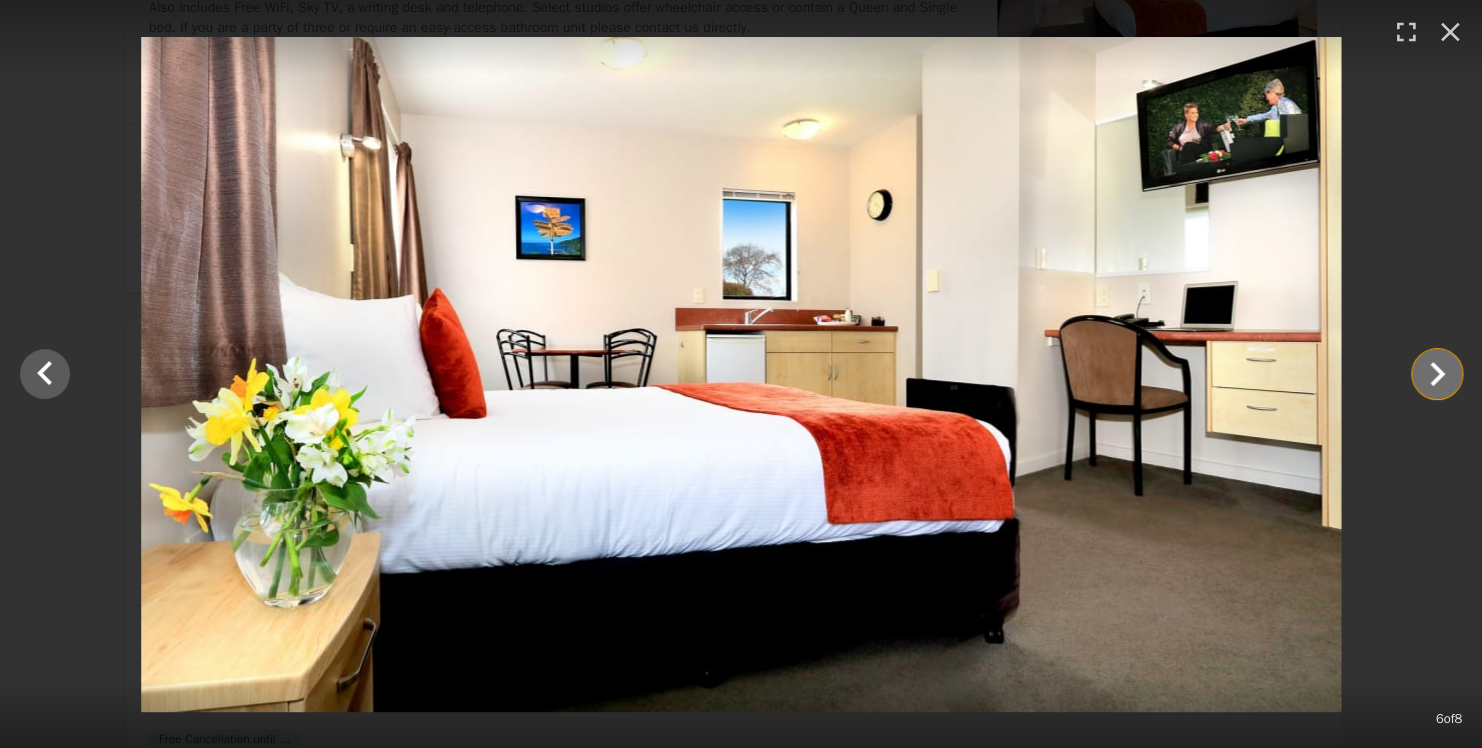click 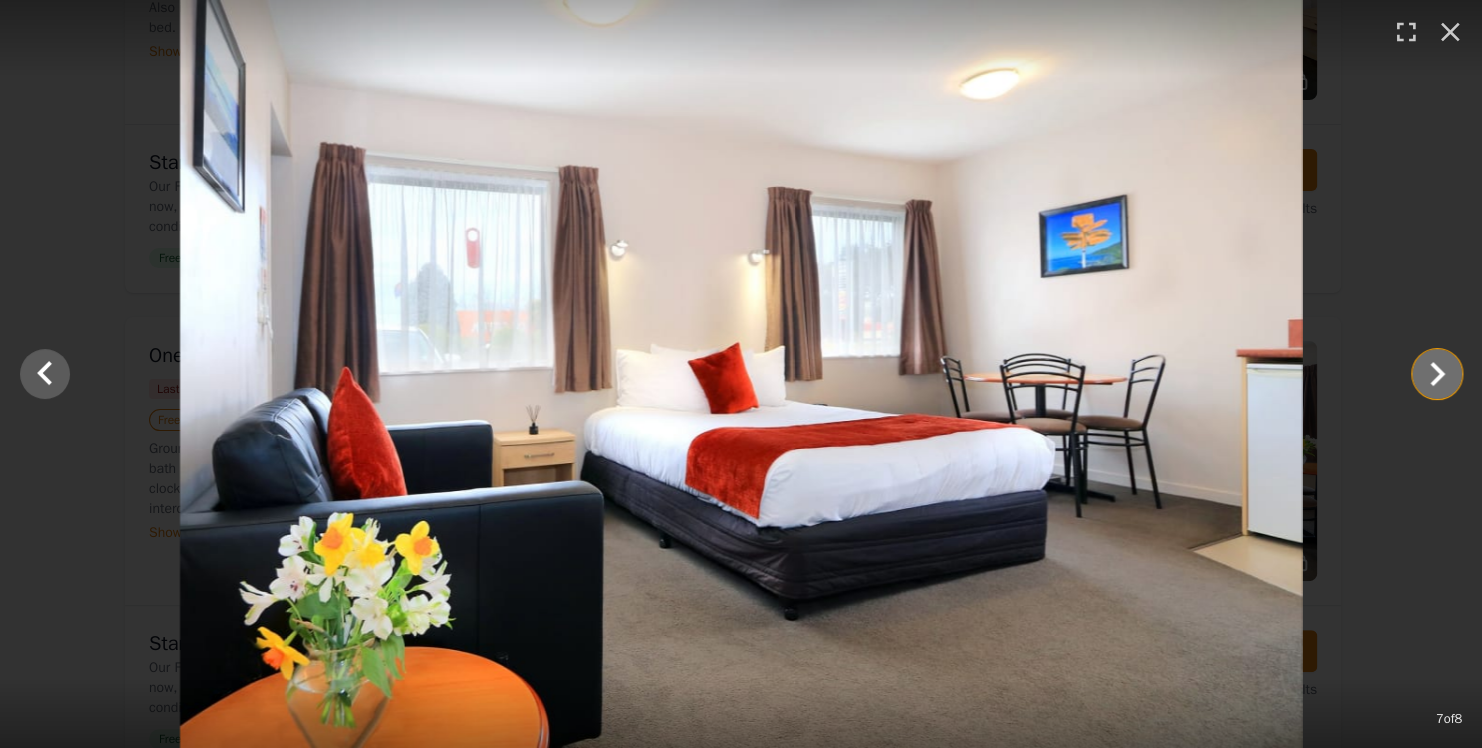 click 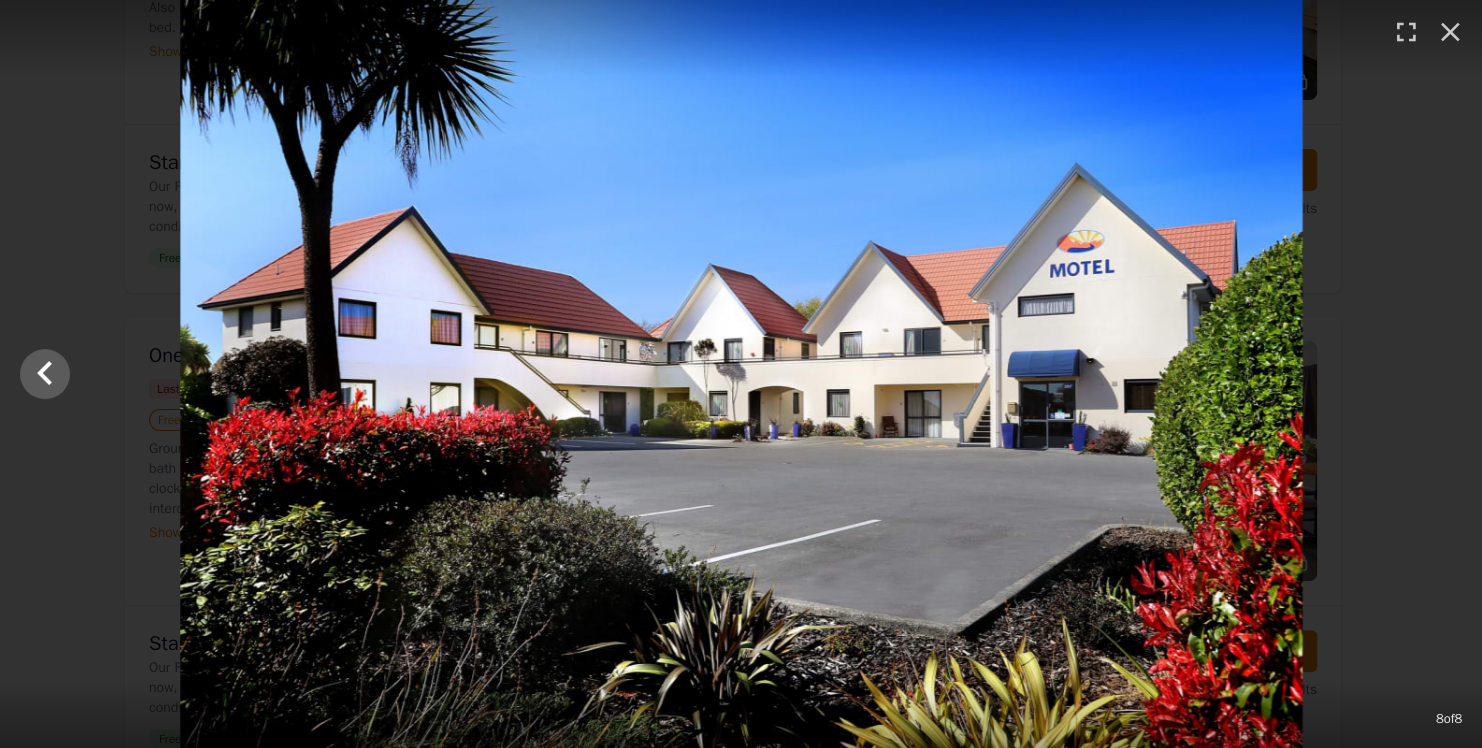 click at bounding box center [741, 374] 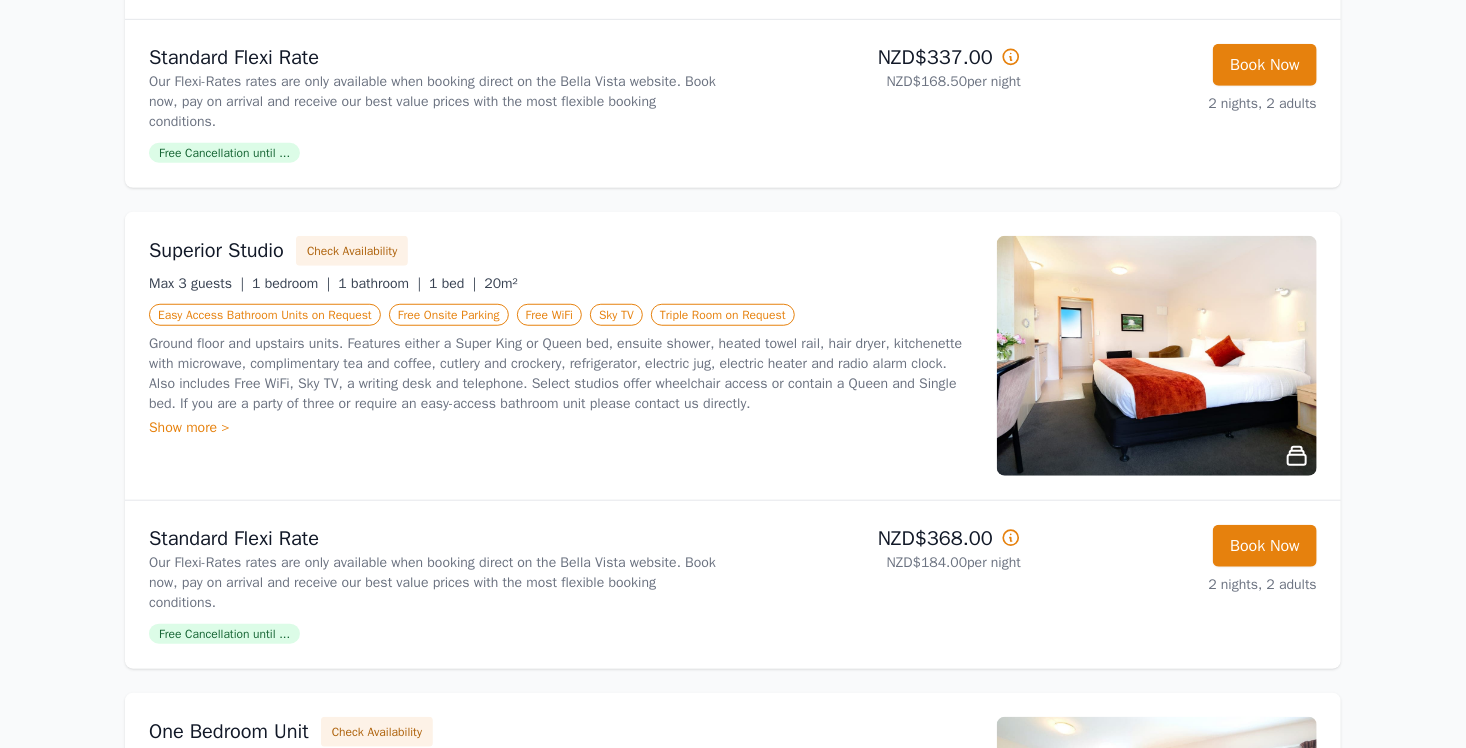 scroll, scrollTop: 485, scrollLeft: 0, axis: vertical 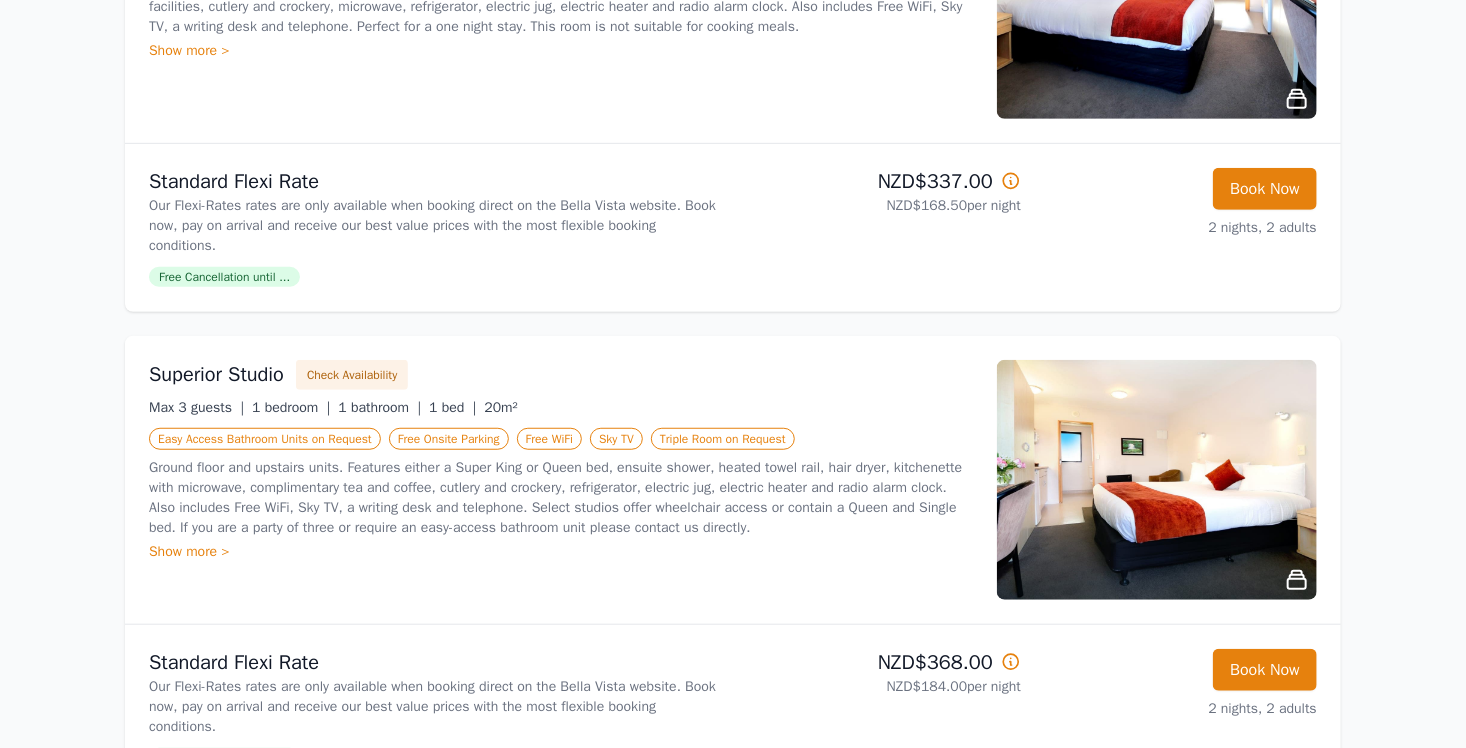 click at bounding box center [1157, 480] 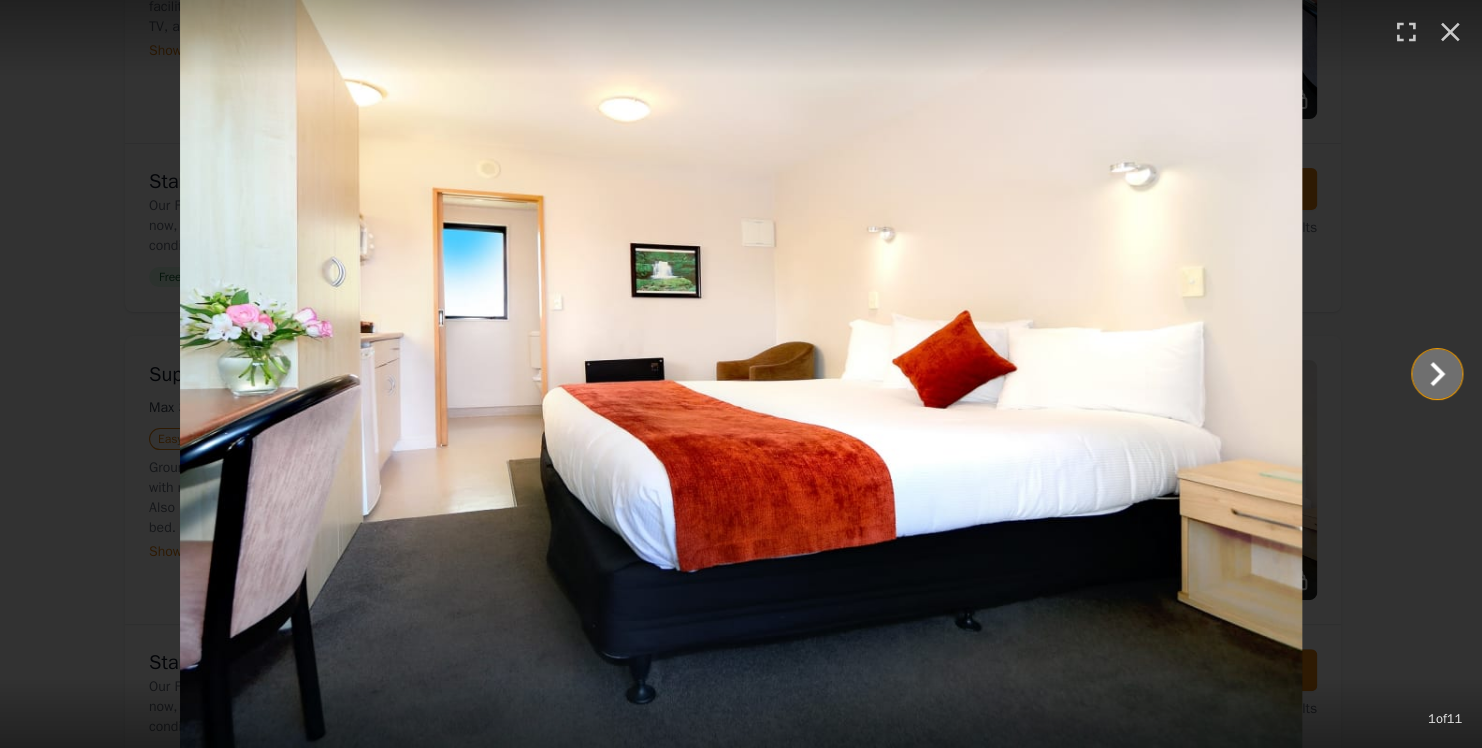 click 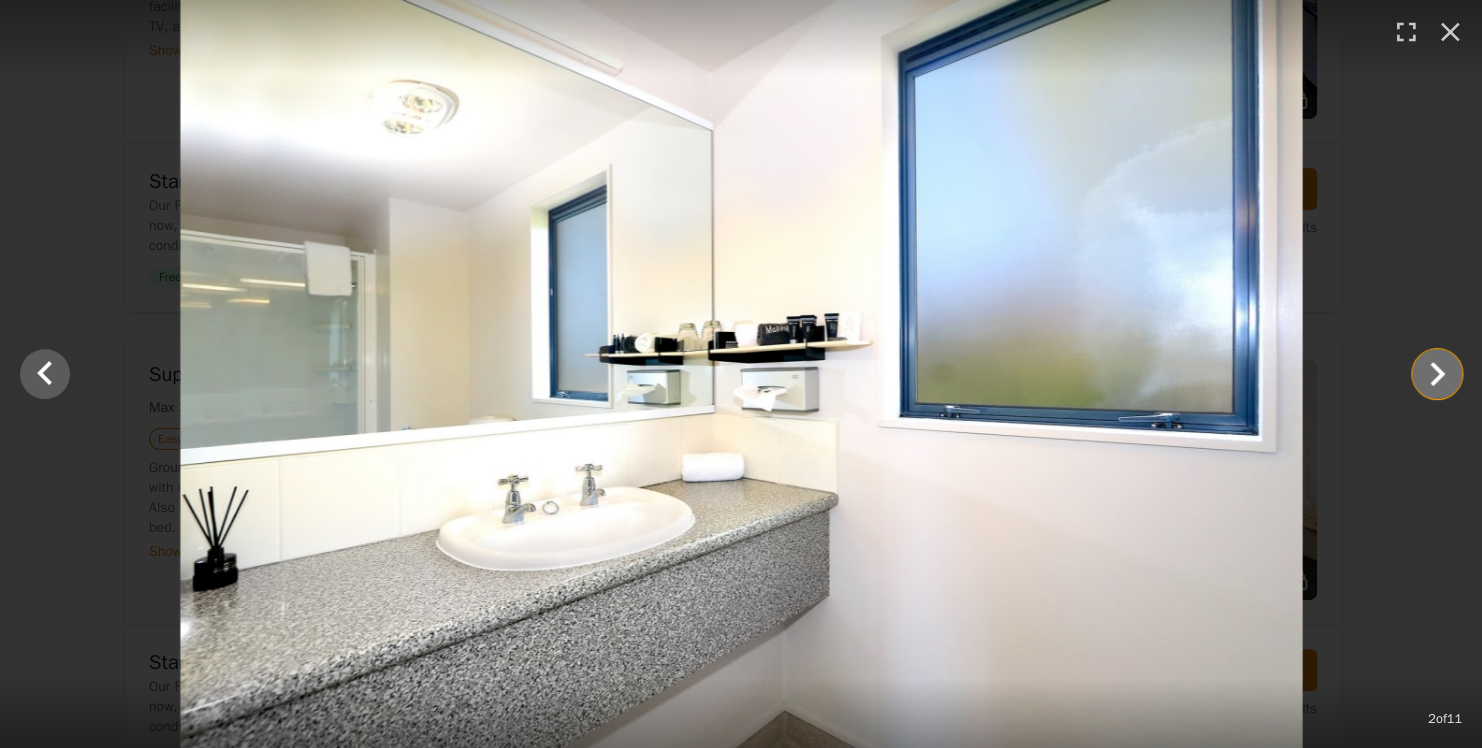 click 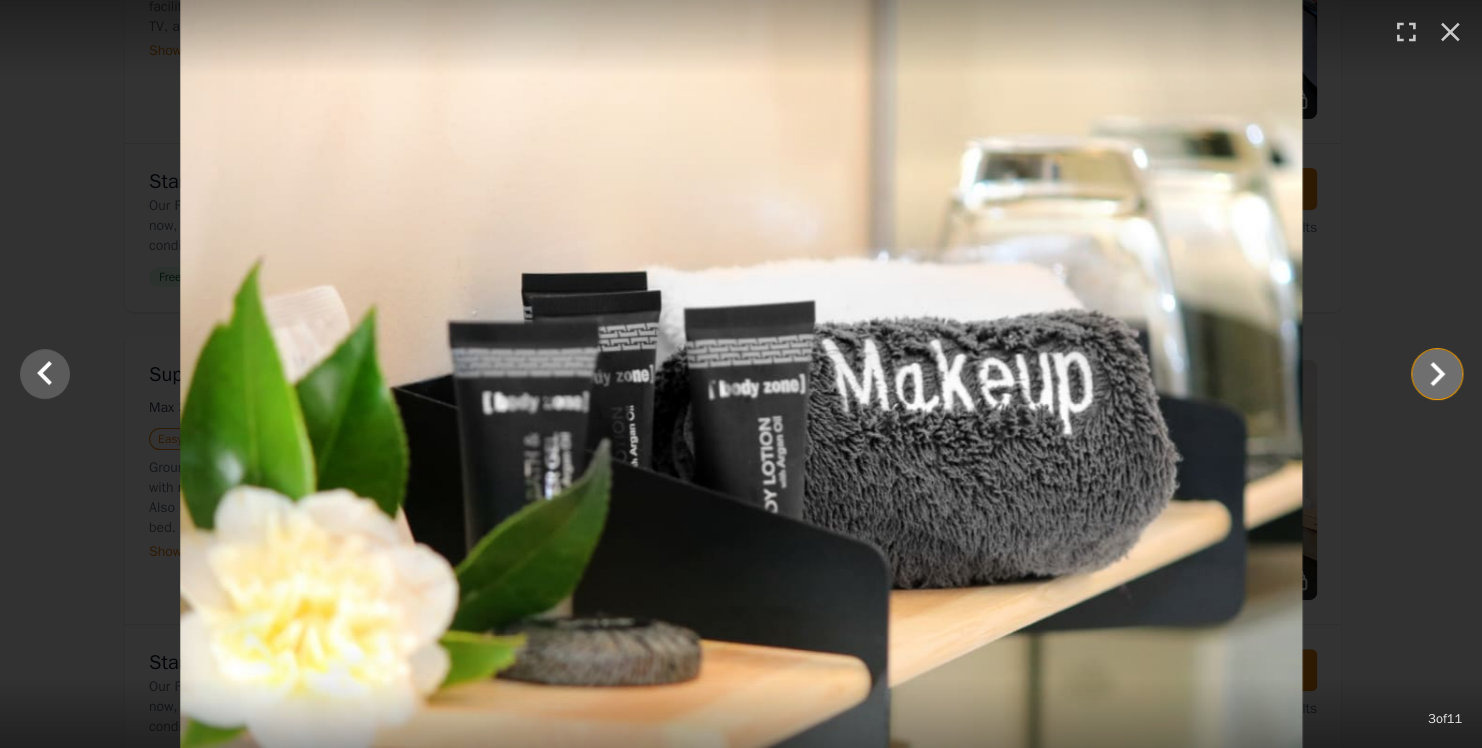 click 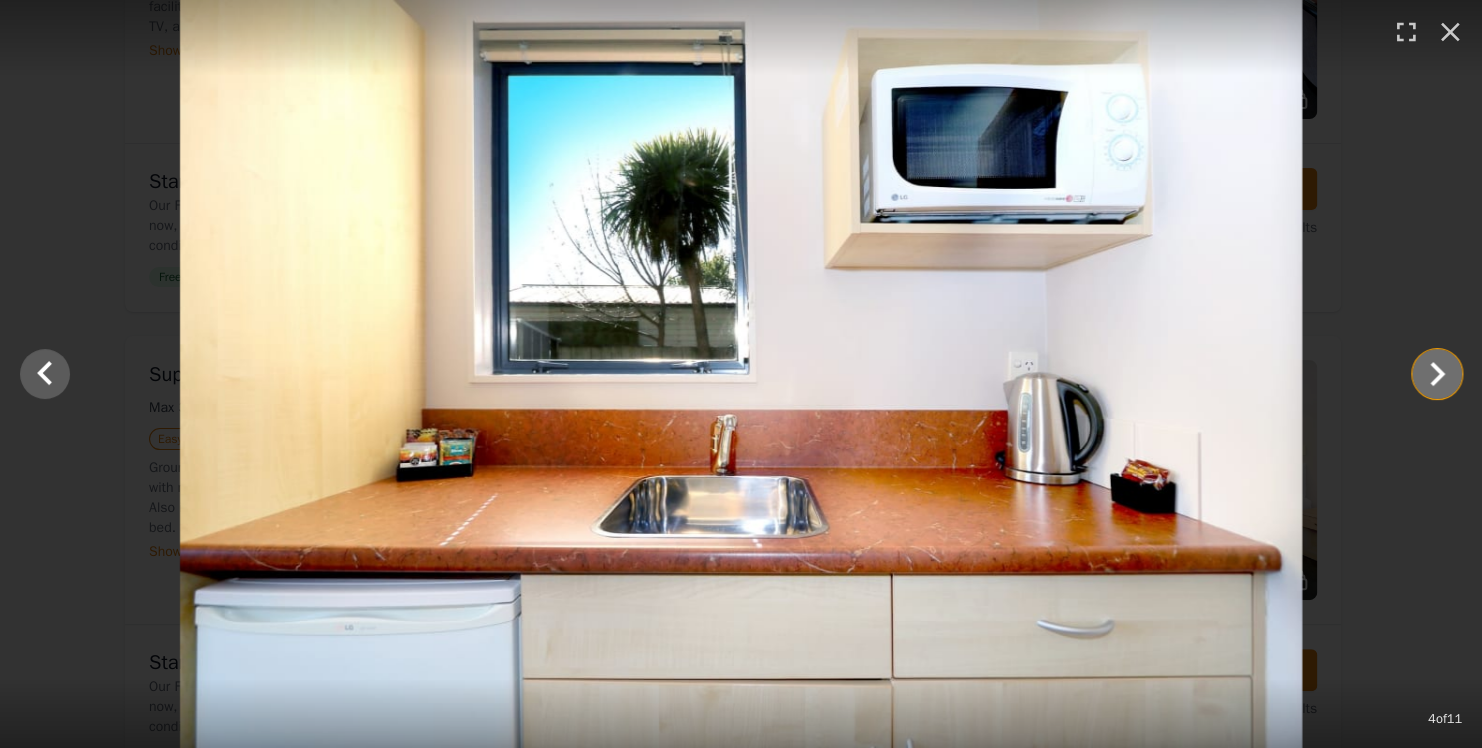 click 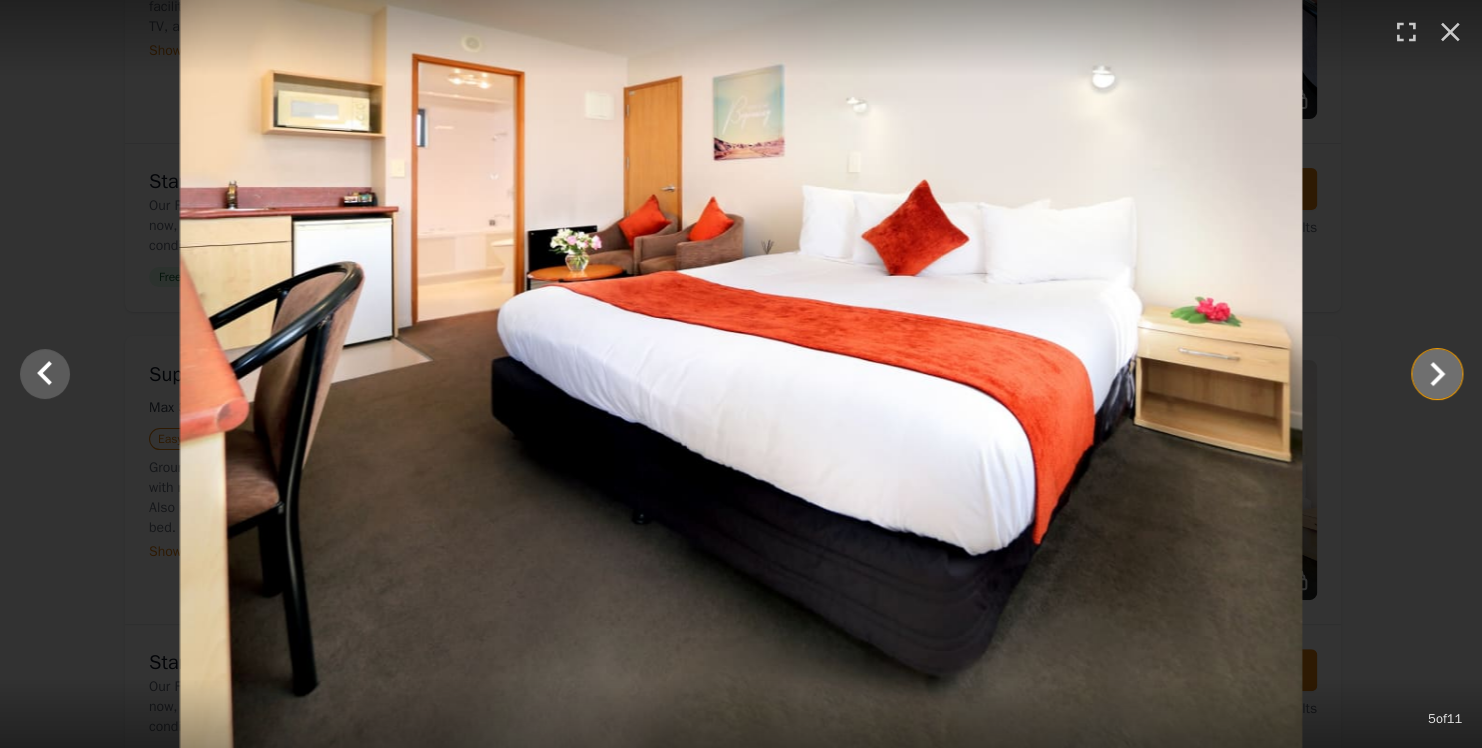 click 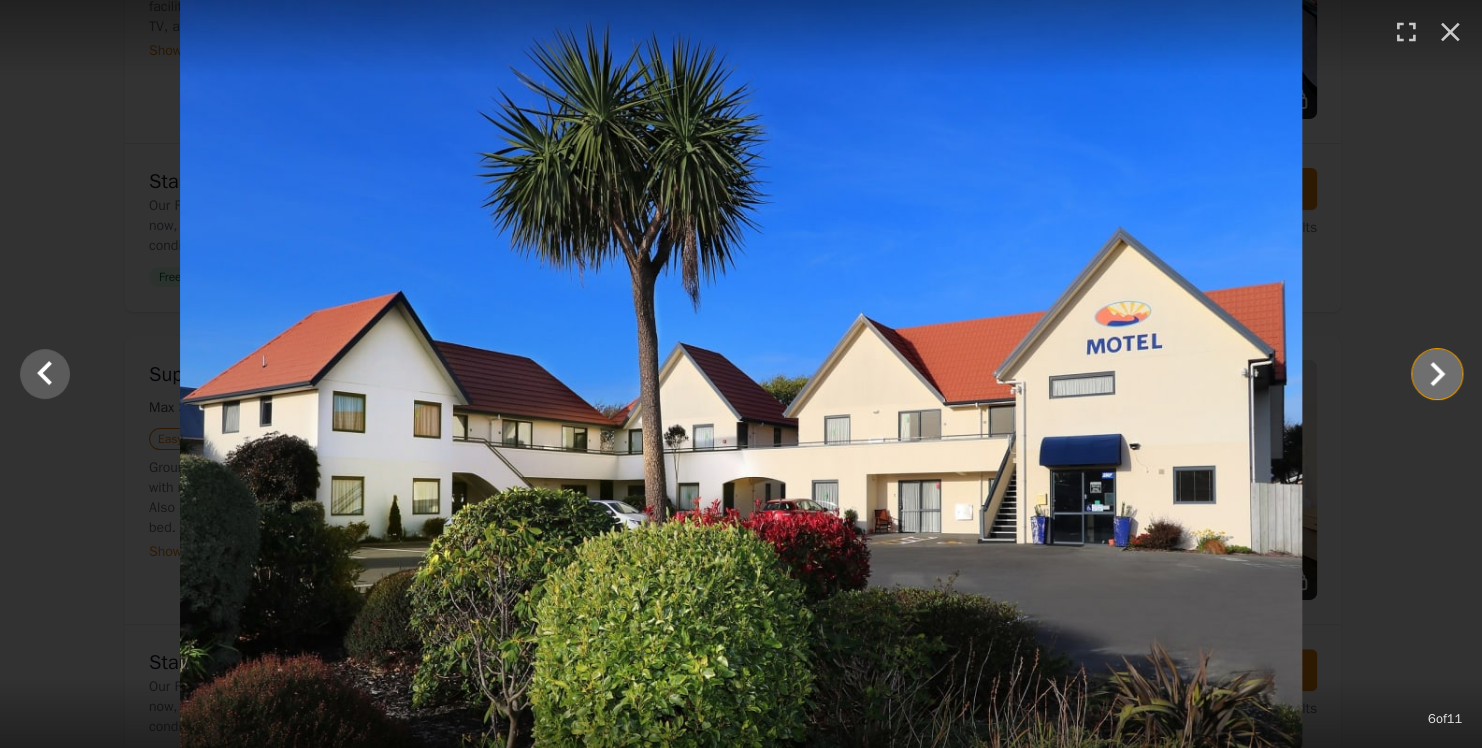 click 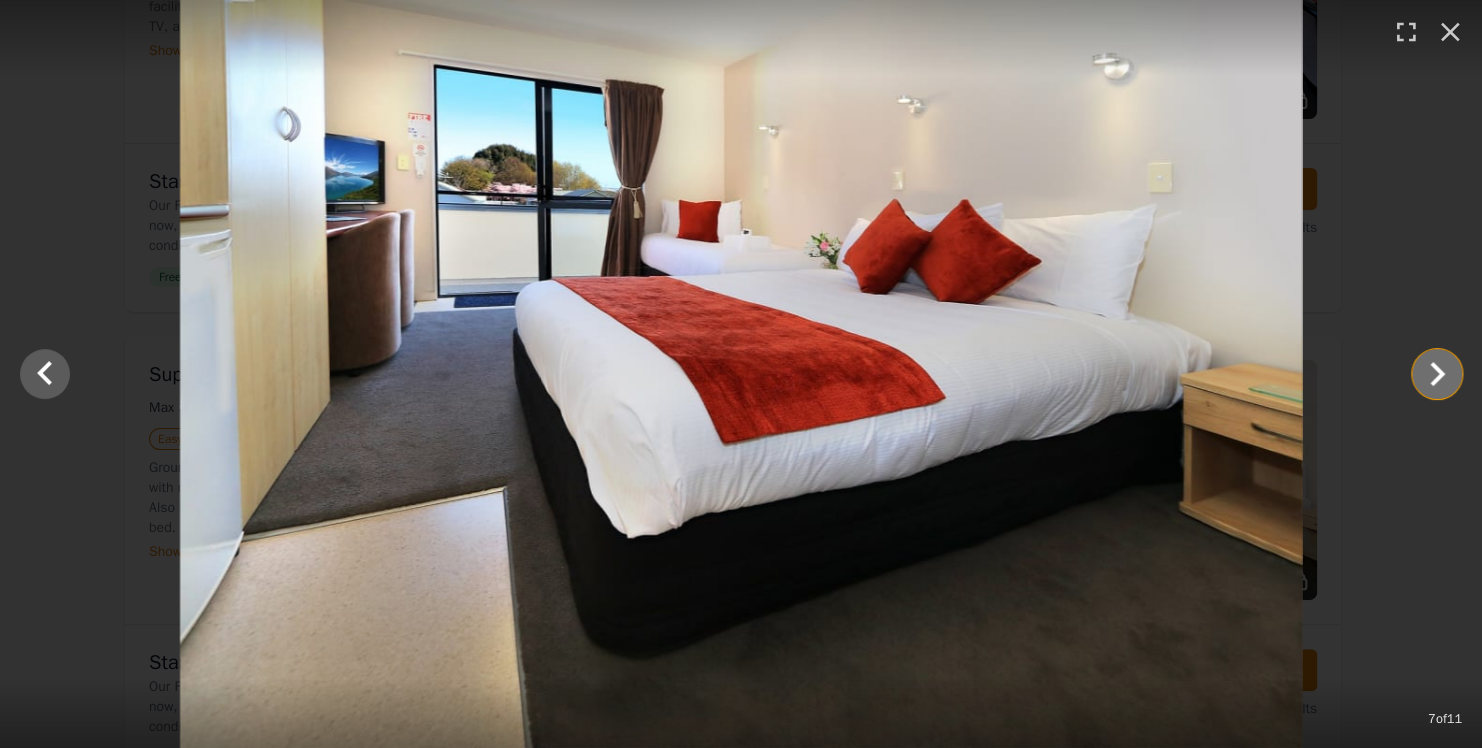 click 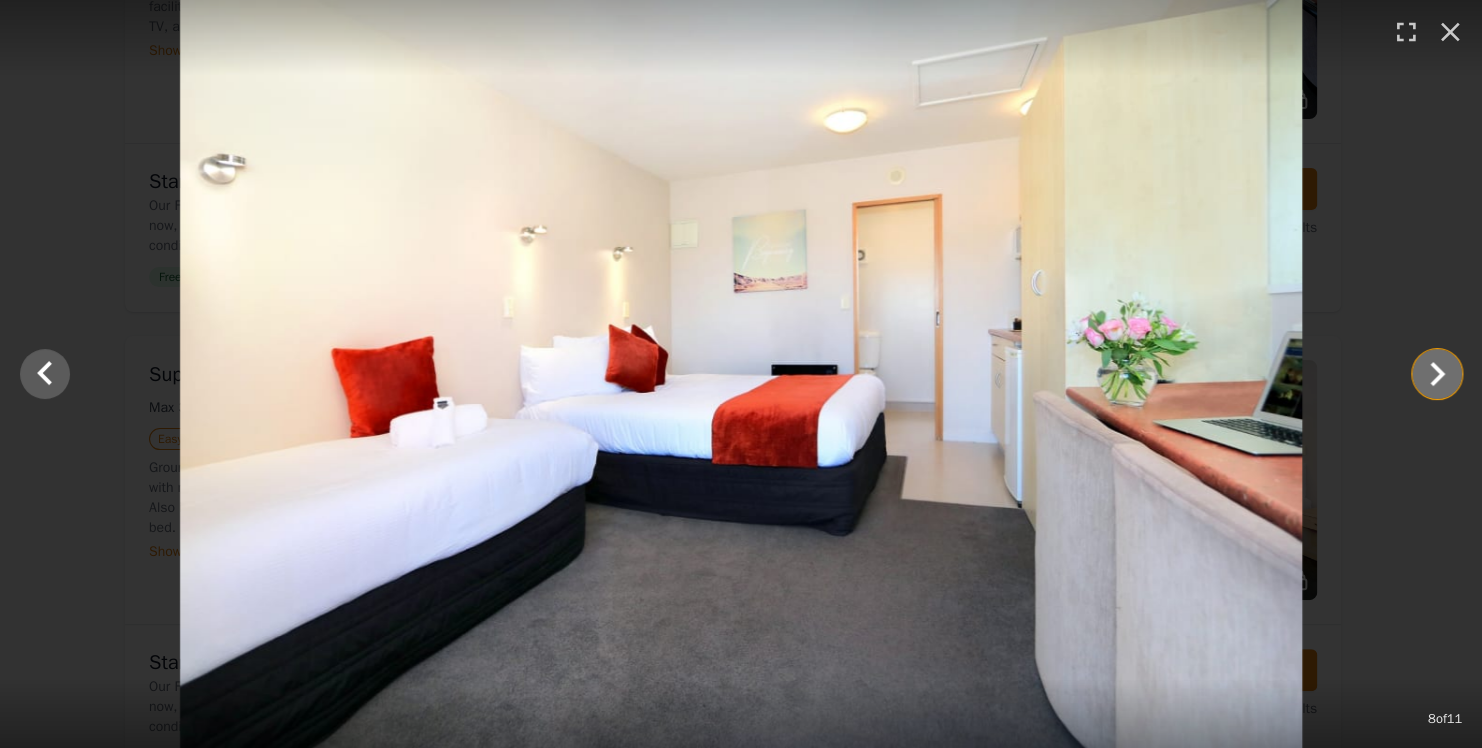 click 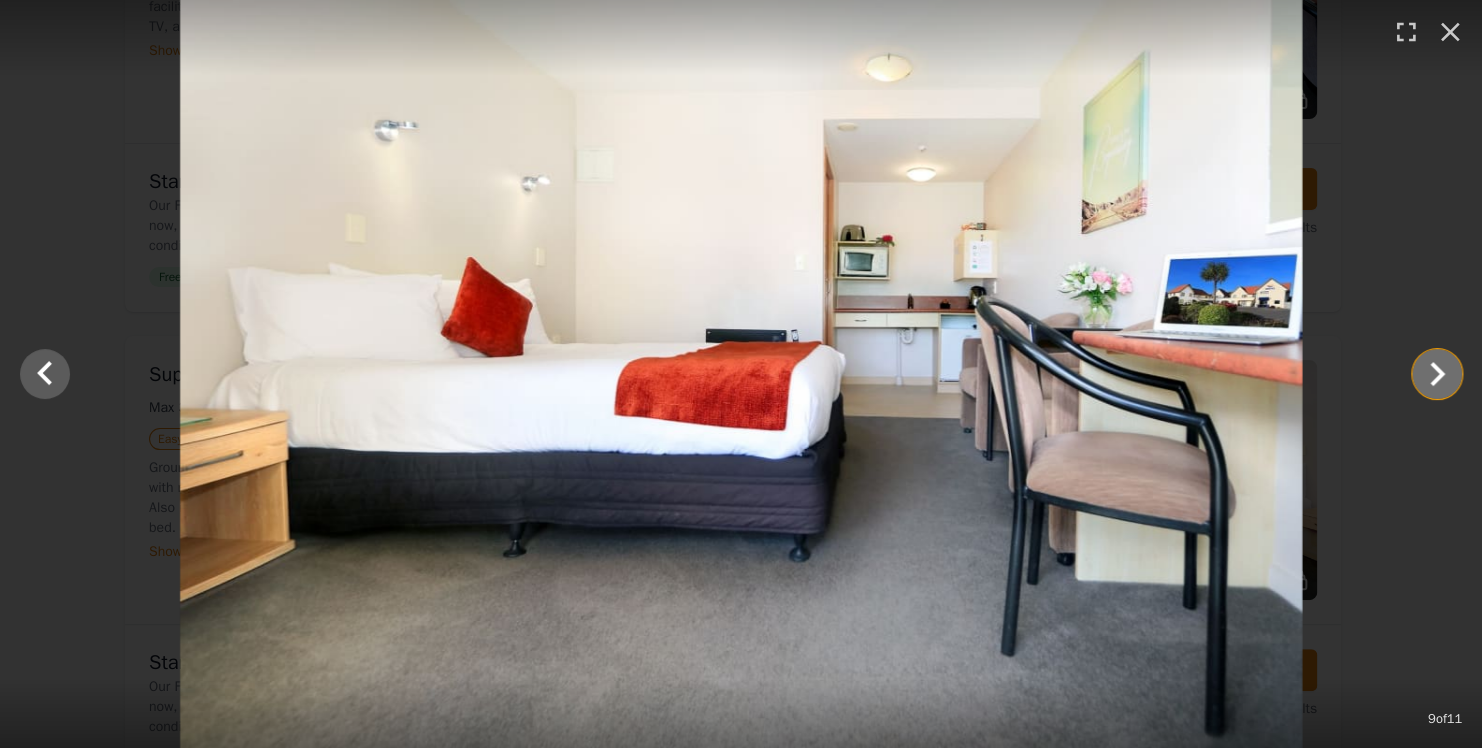 click 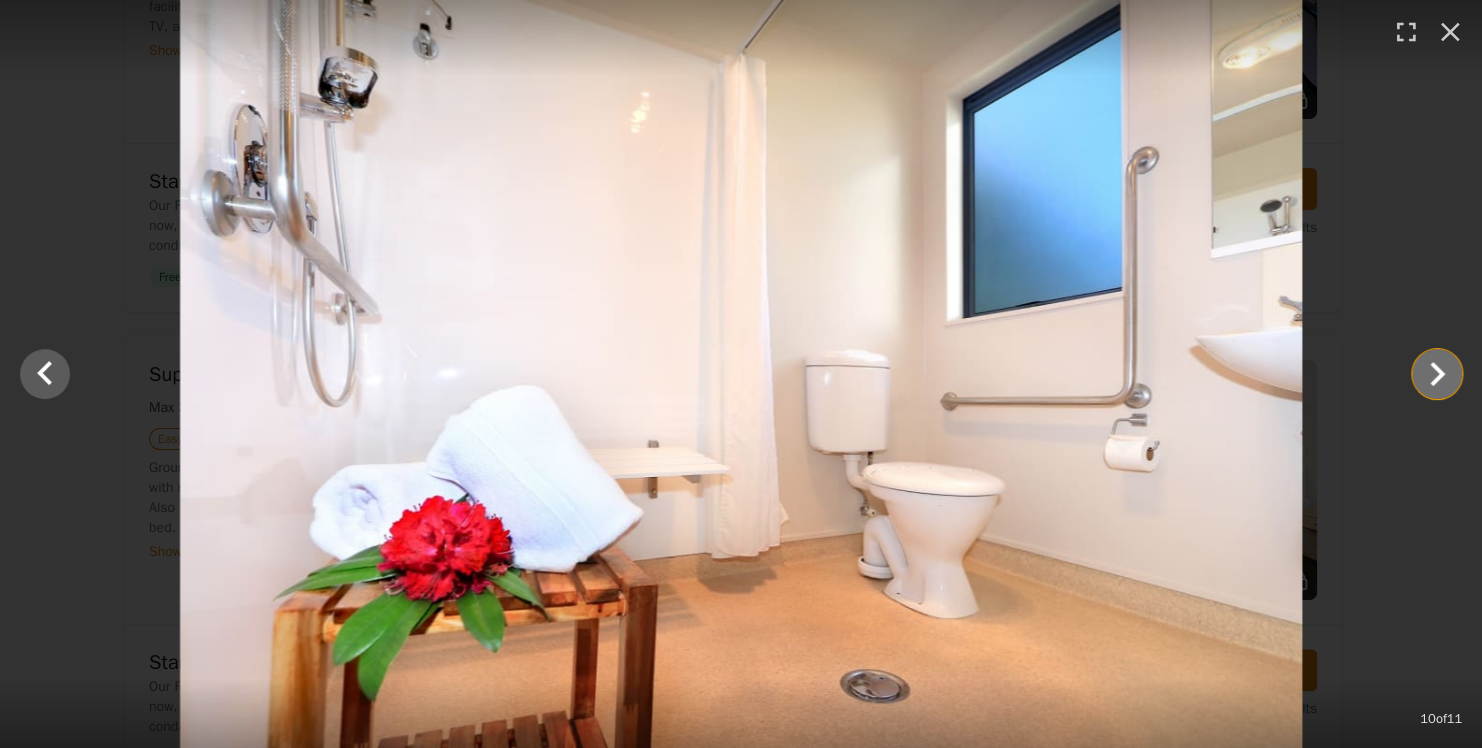 click 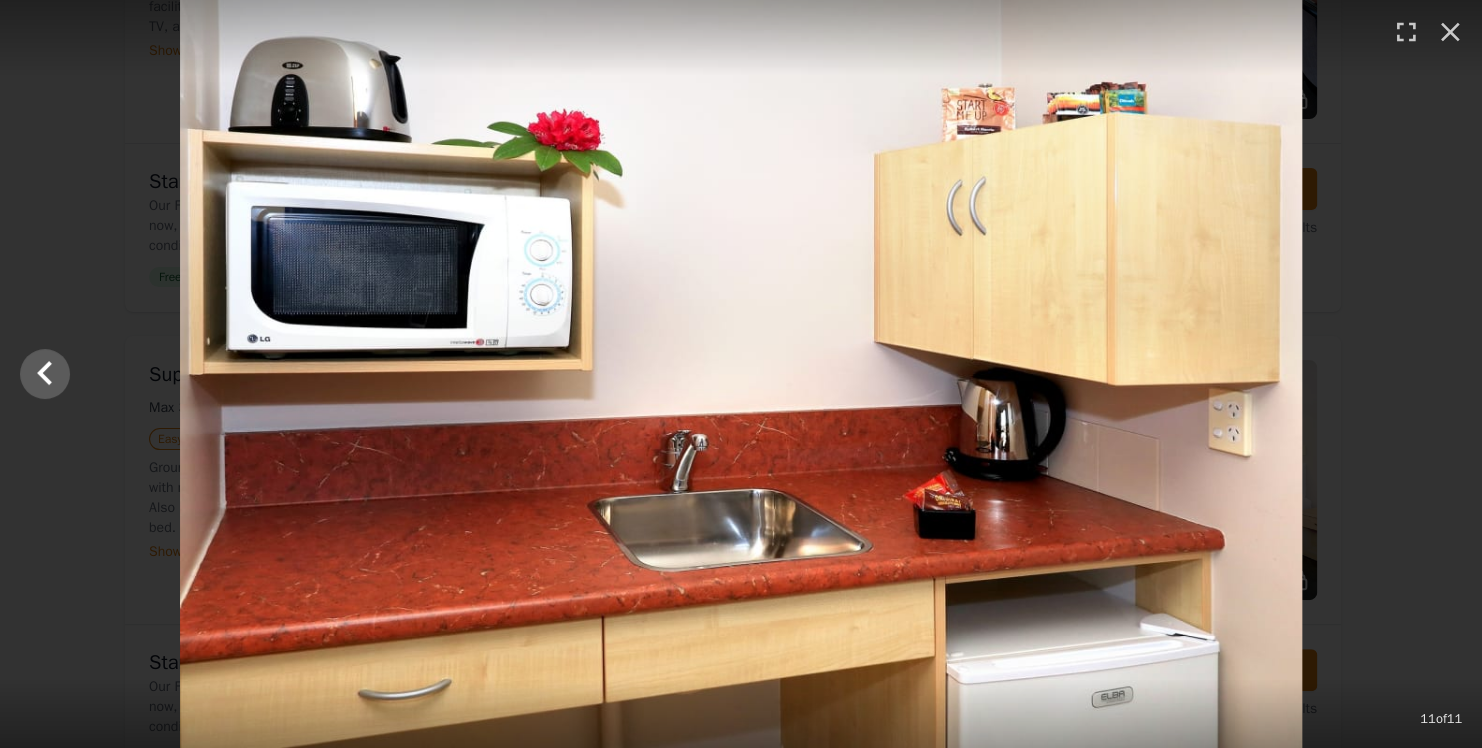 click at bounding box center (741, 374) 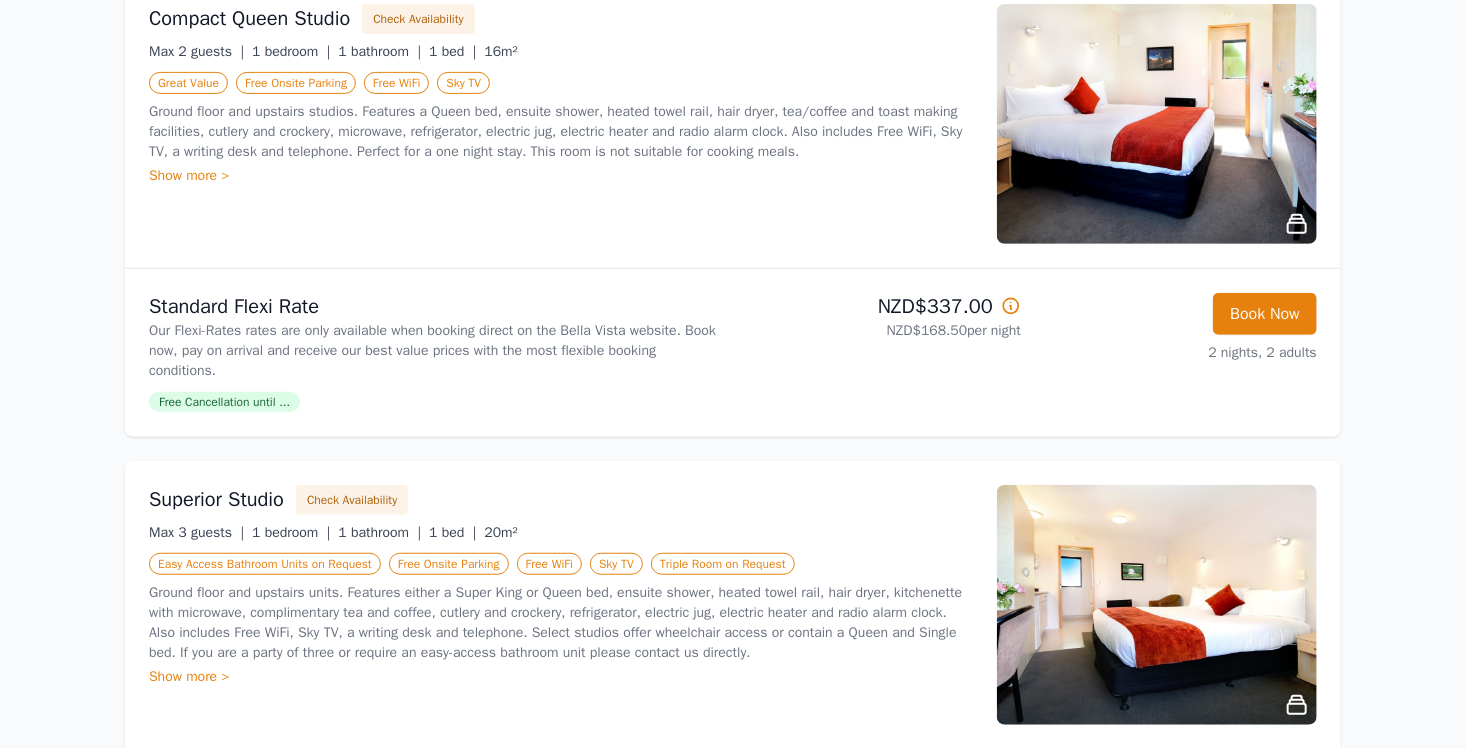 scroll, scrollTop: 0, scrollLeft: 0, axis: both 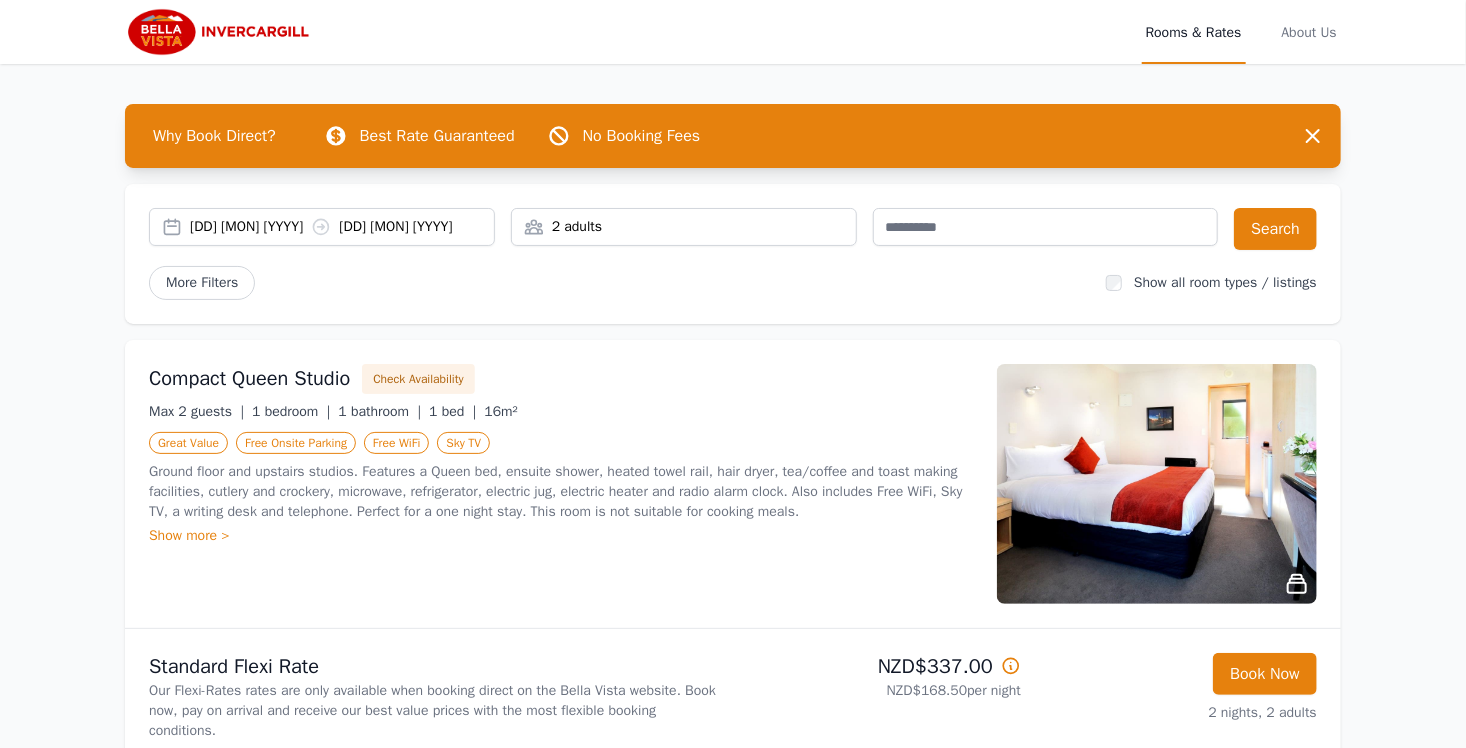 click on "[DD] [MON] [YYYY] [DD] [MON] [YYYY]" at bounding box center (342, 227) 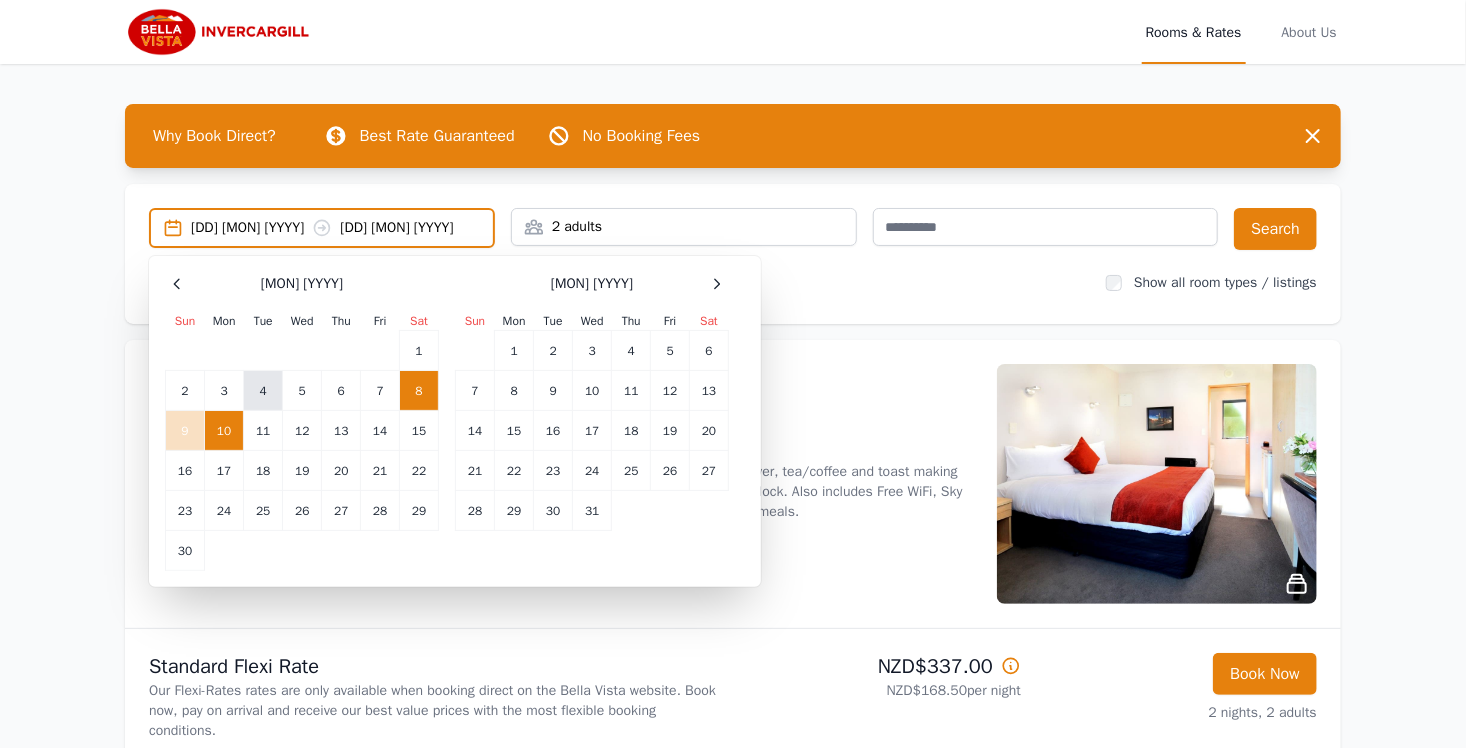 click on "4" at bounding box center (263, 391) 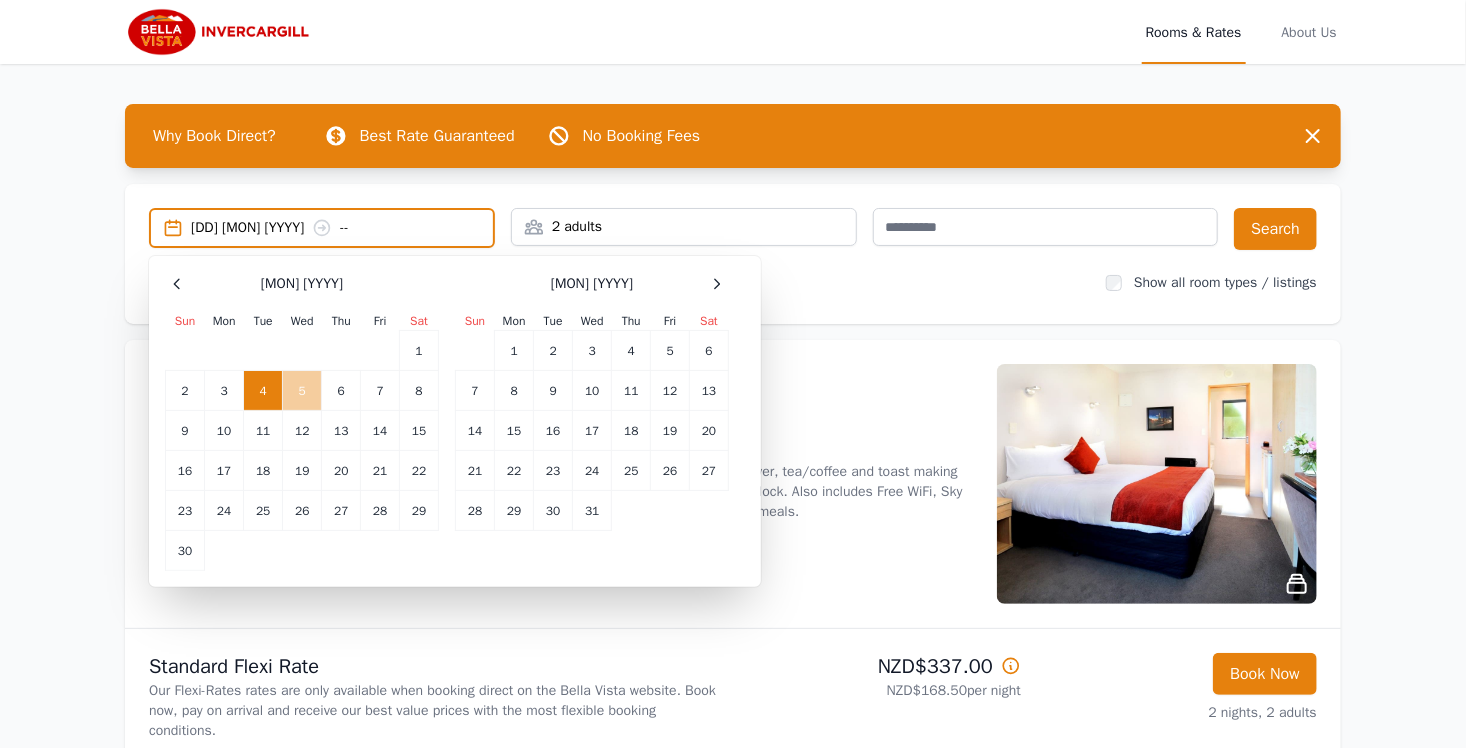 click on "5" at bounding box center [302, 391] 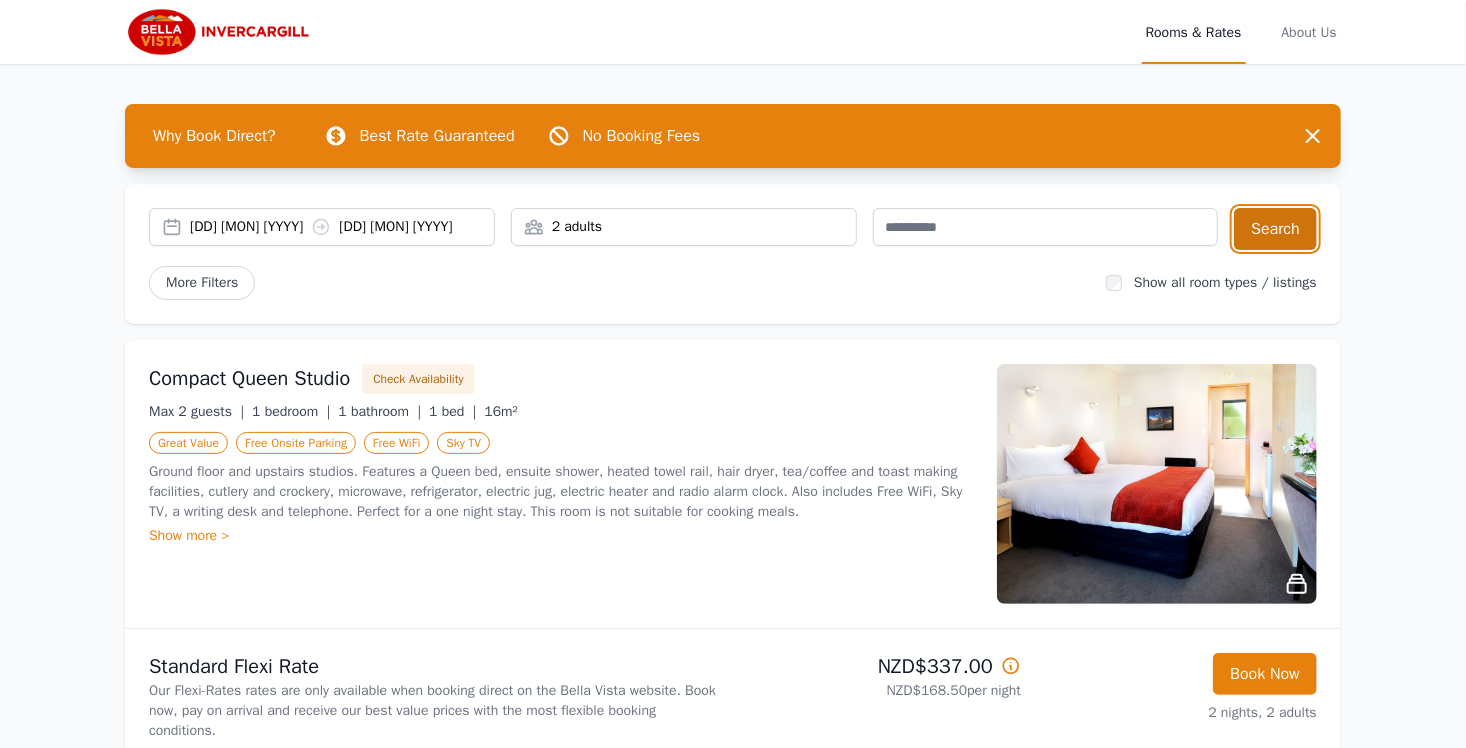 click on "Search" at bounding box center [1275, 229] 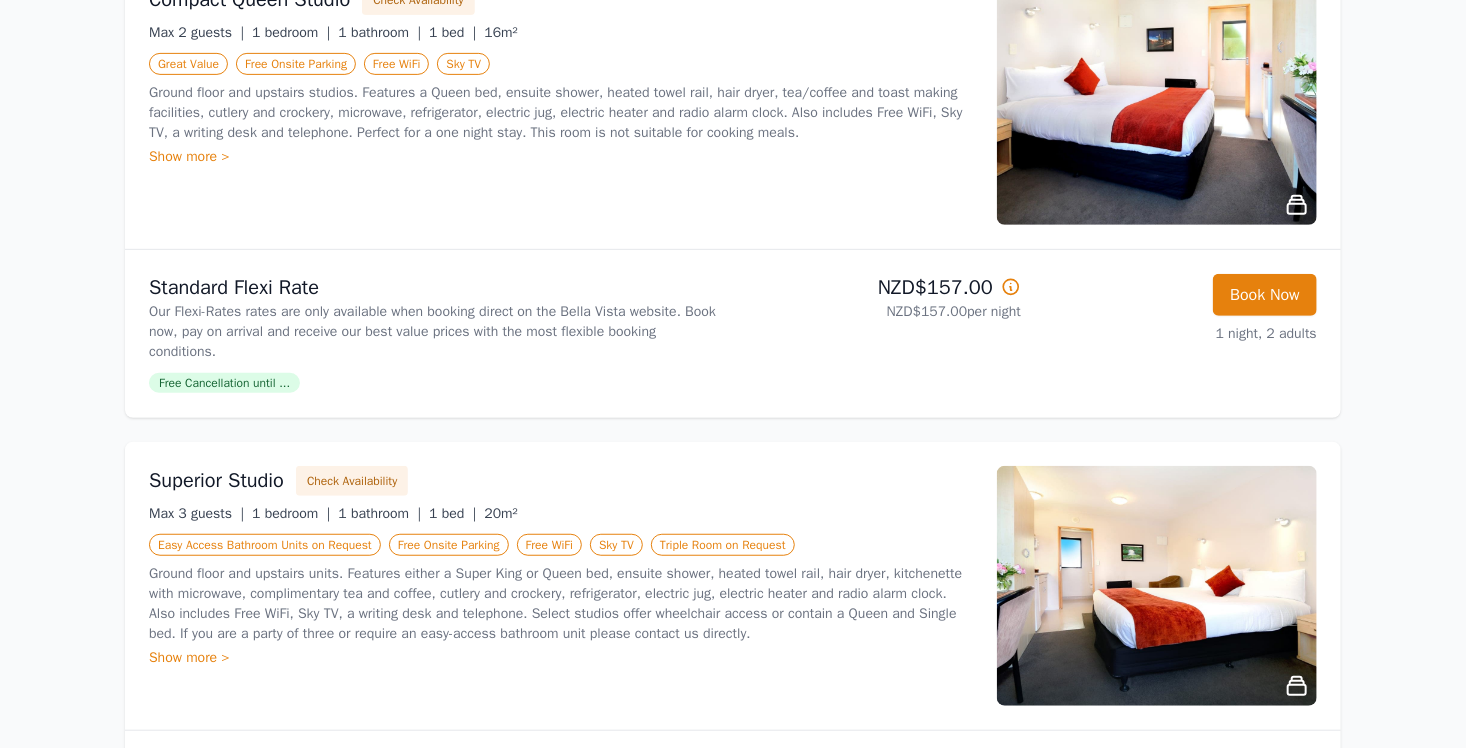 scroll, scrollTop: 500, scrollLeft: 0, axis: vertical 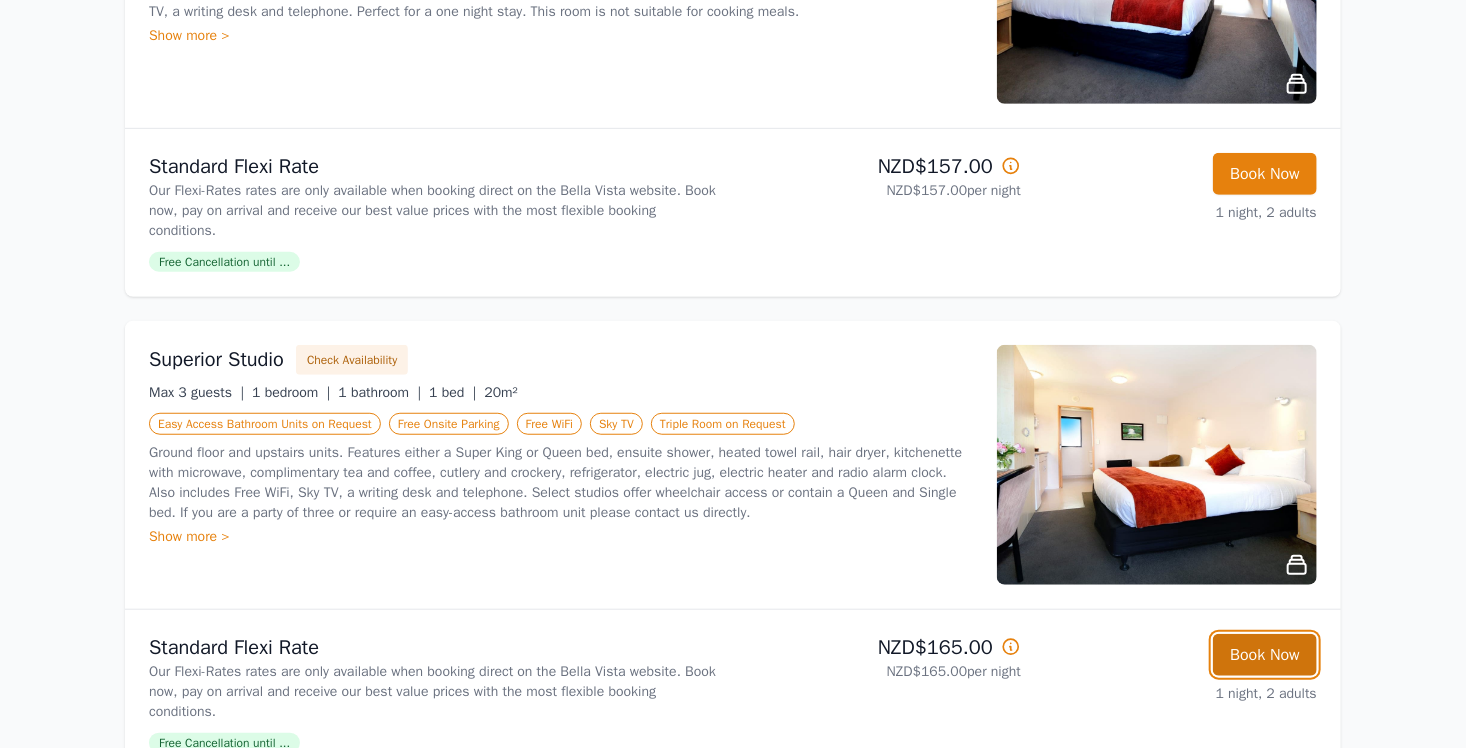 click on "Book Now" at bounding box center (1265, 655) 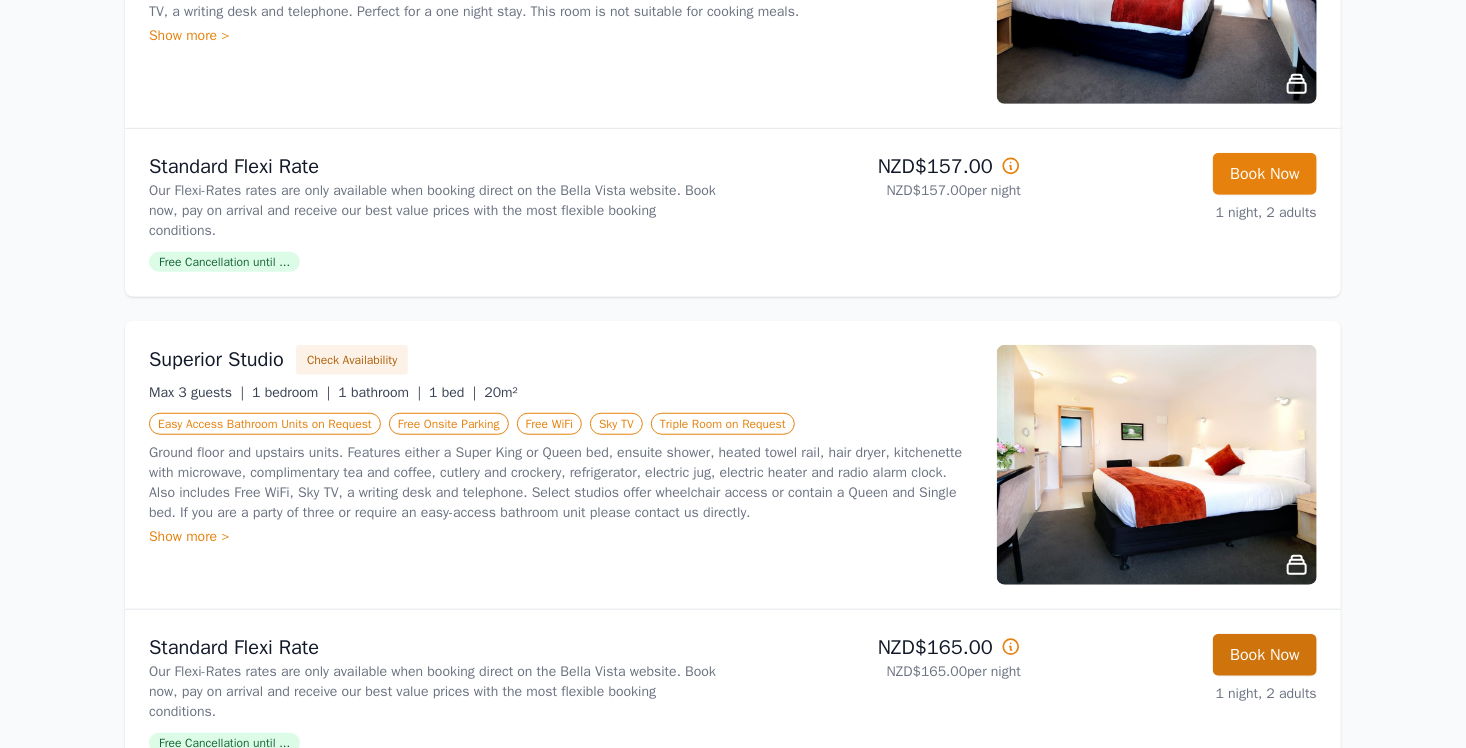 scroll, scrollTop: 96, scrollLeft: 0, axis: vertical 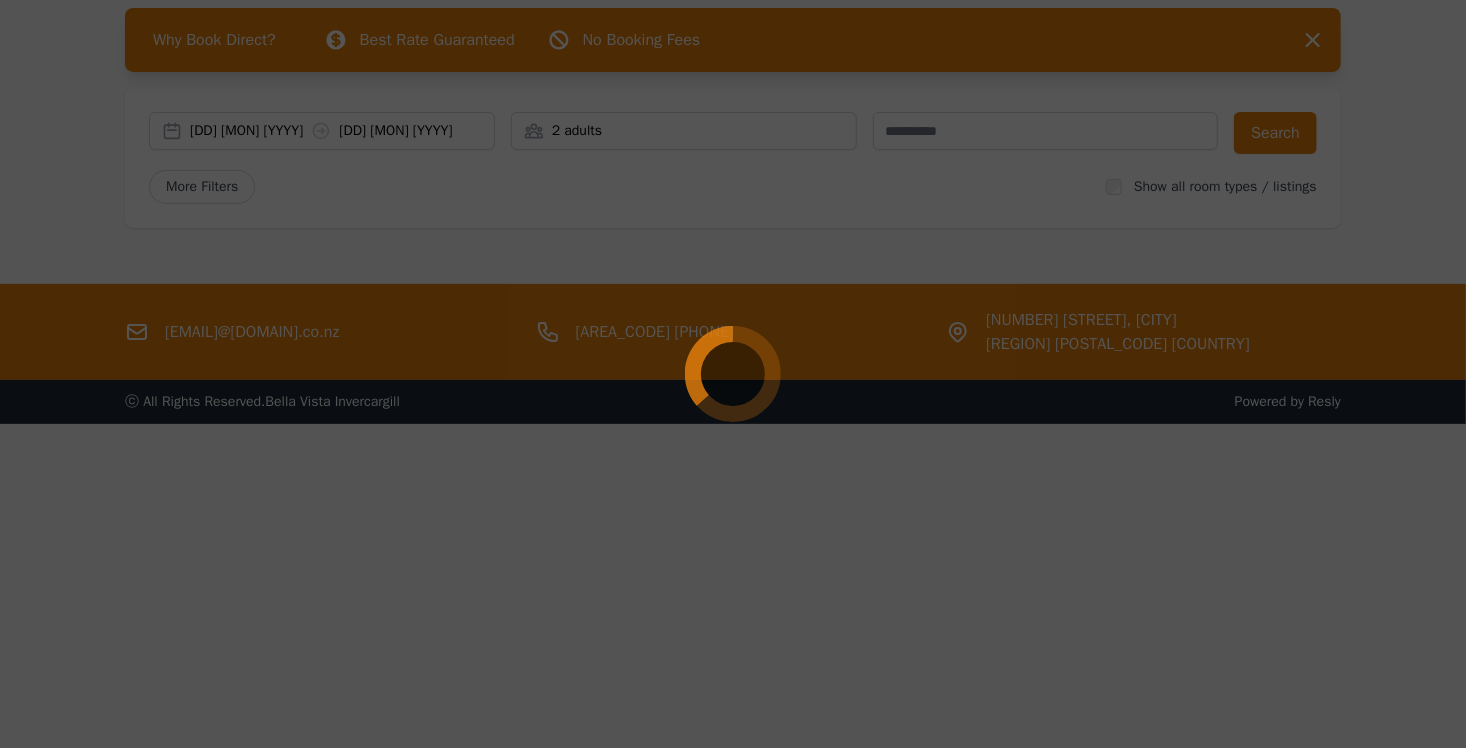 select on "**" 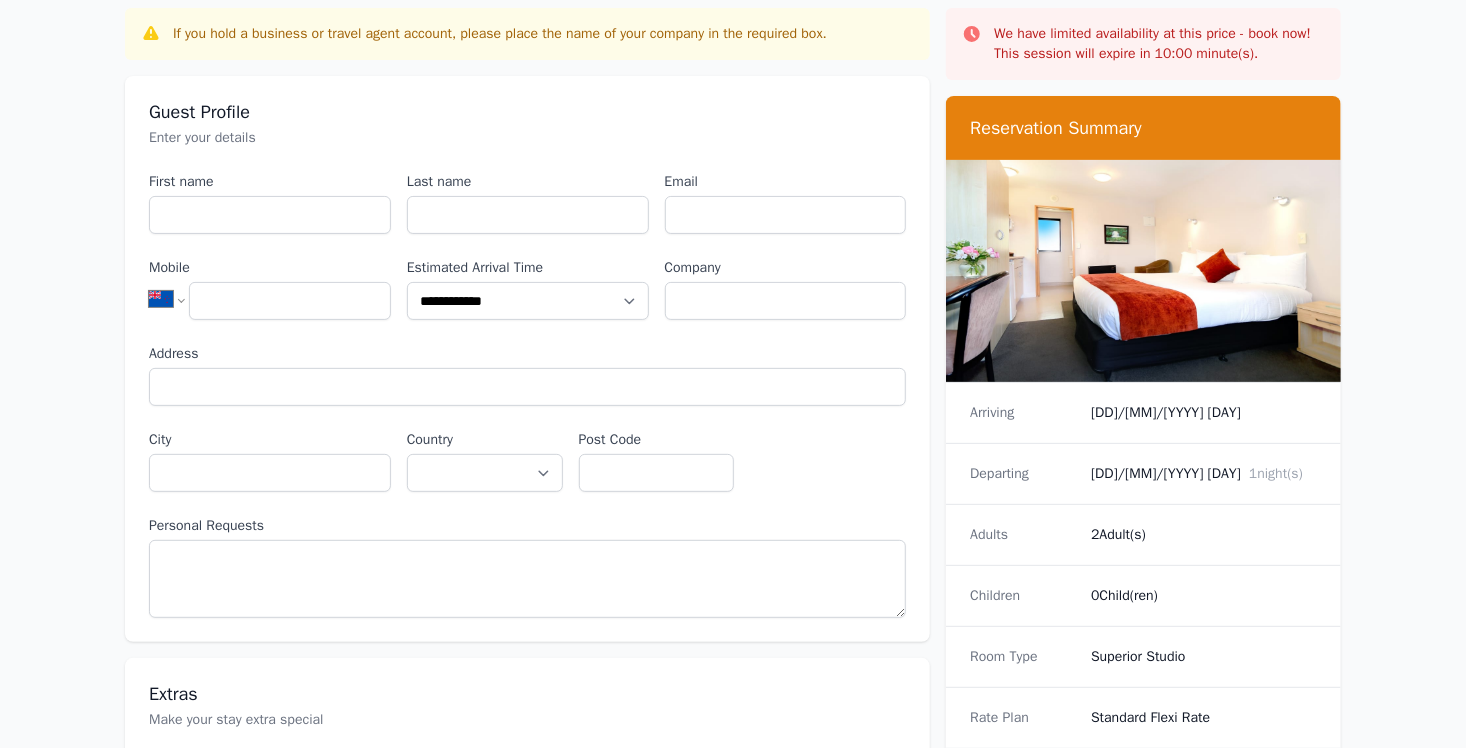 scroll, scrollTop: 0, scrollLeft: 0, axis: both 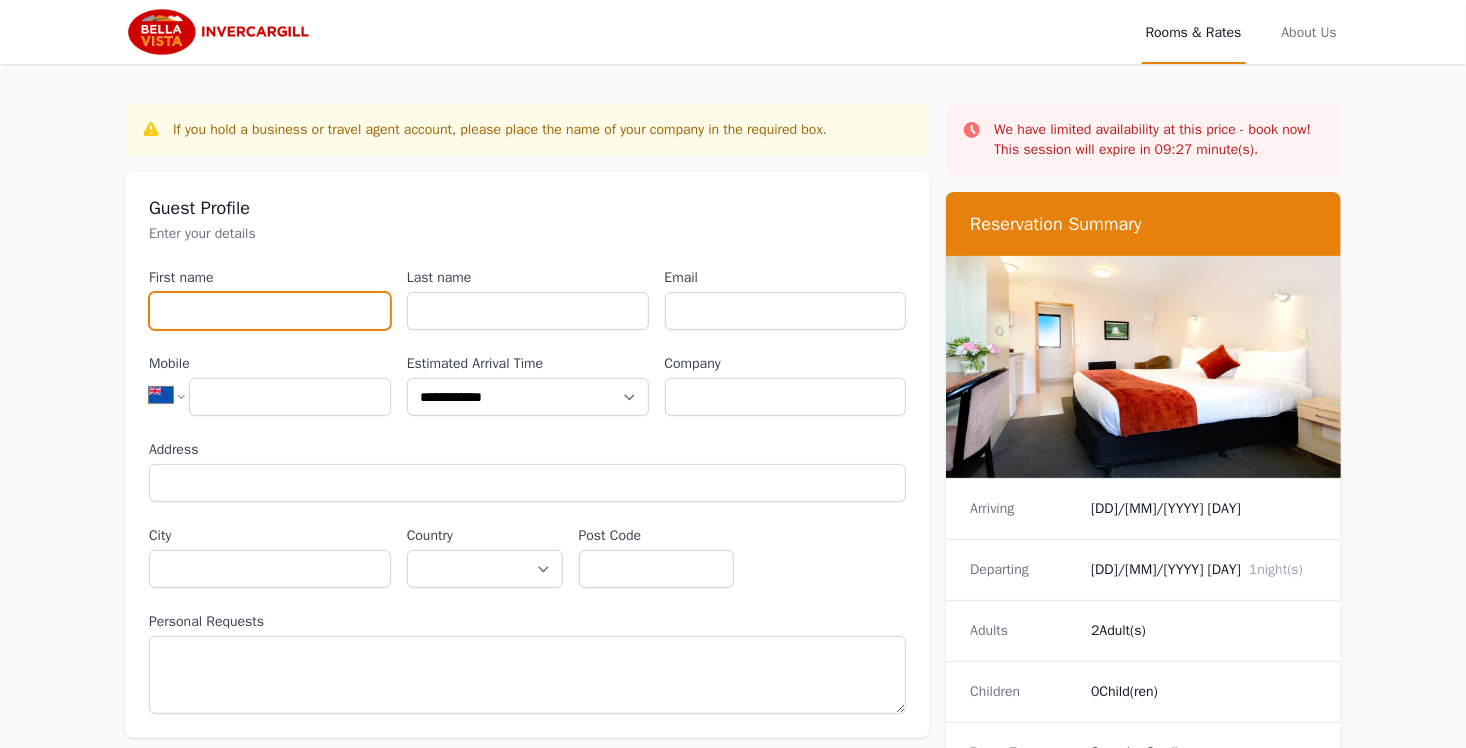 click on "First name" at bounding box center [270, 311] 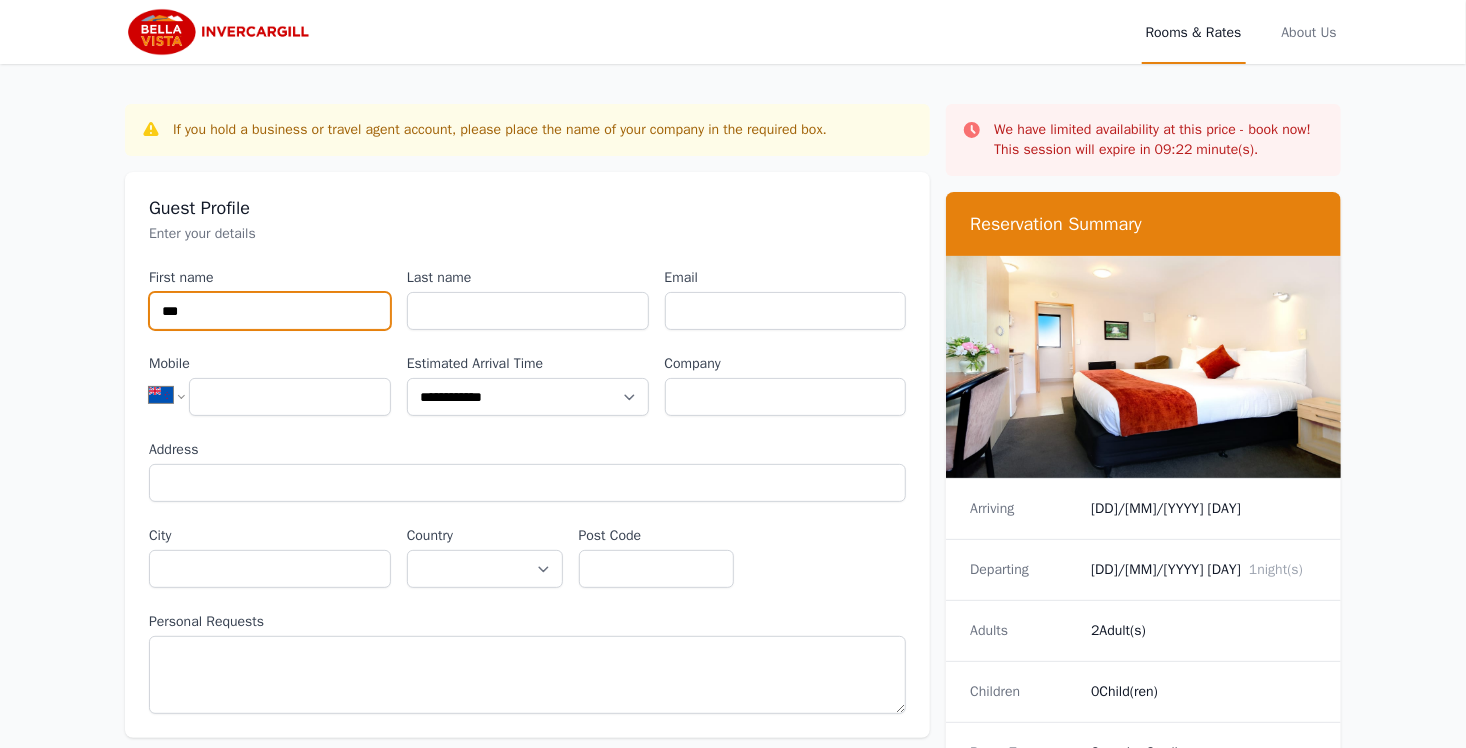 type on "***" 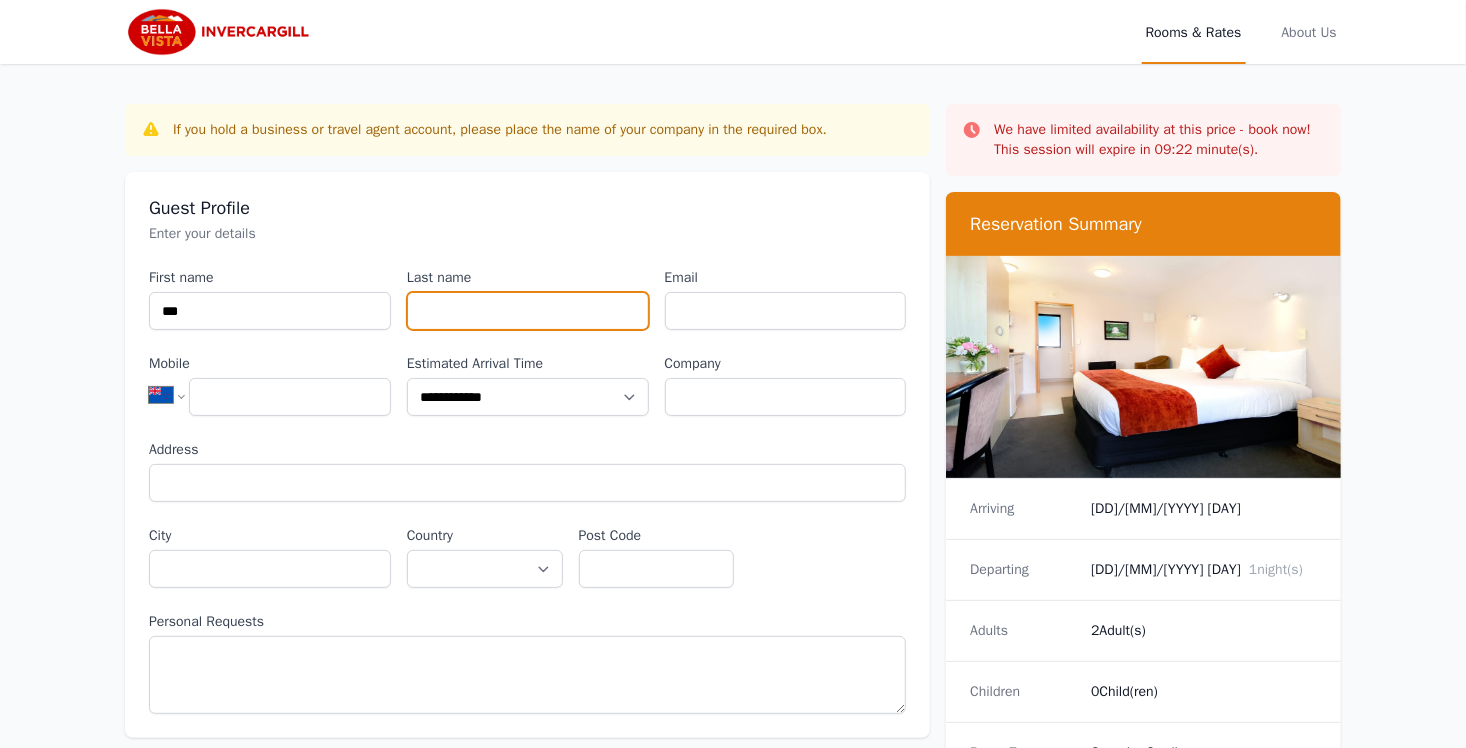 click on "Last name" at bounding box center [528, 311] 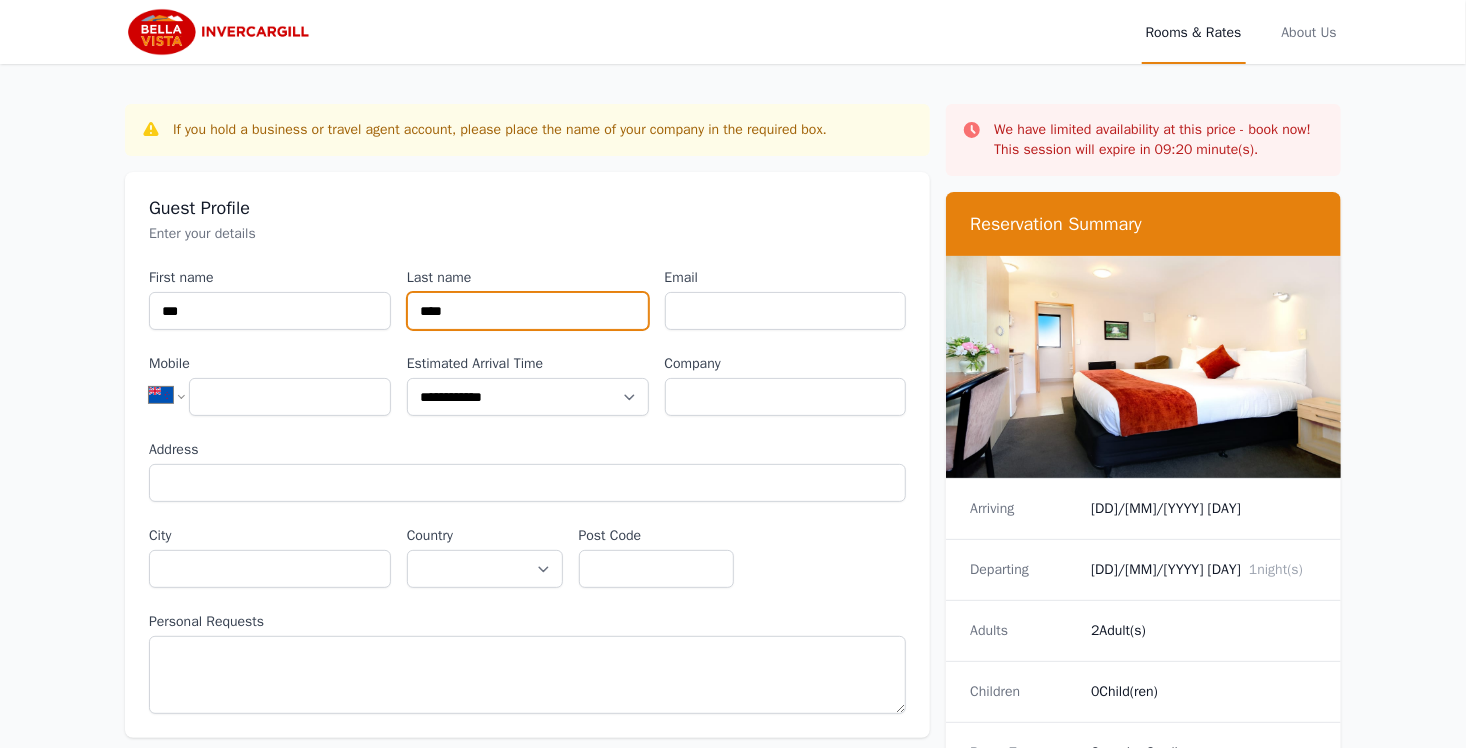 type on "****" 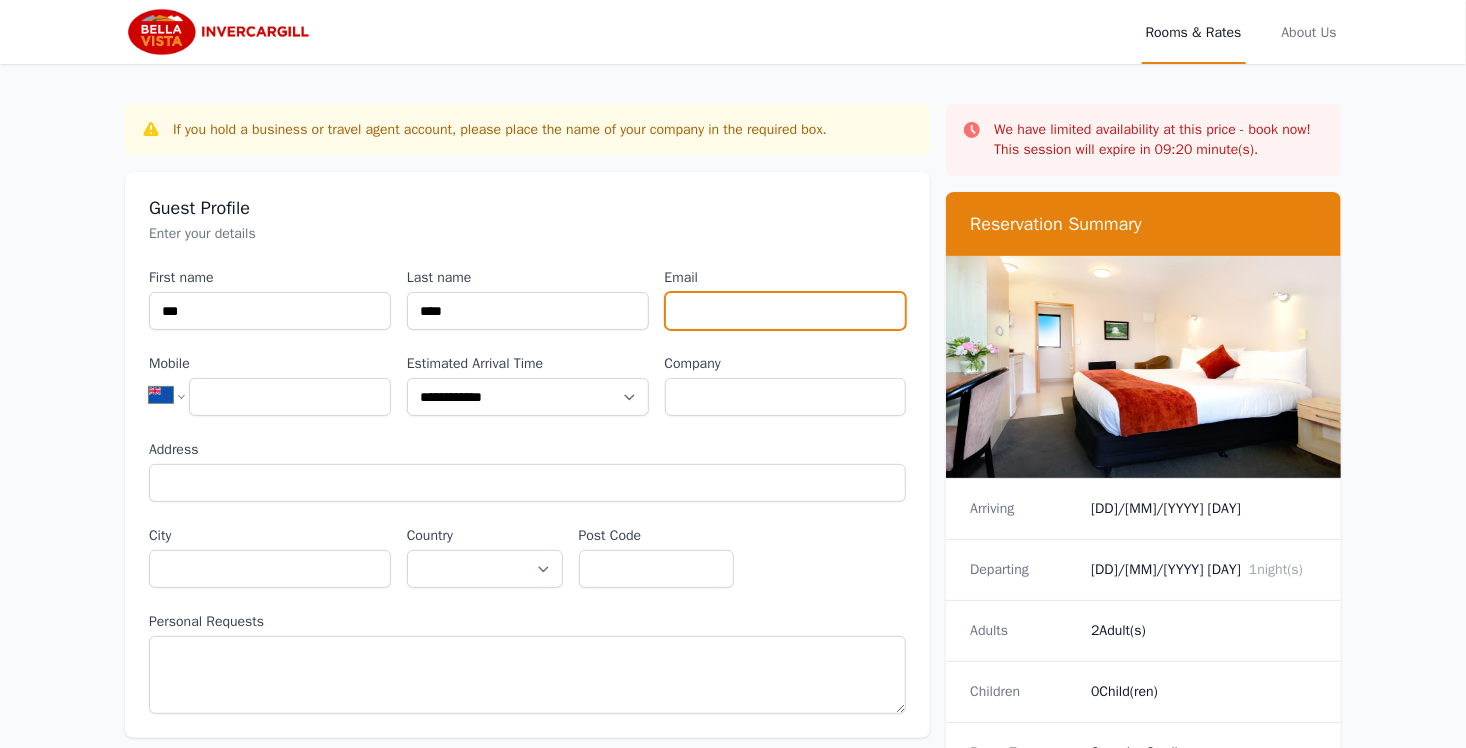 click on "Email" at bounding box center [786, 311] 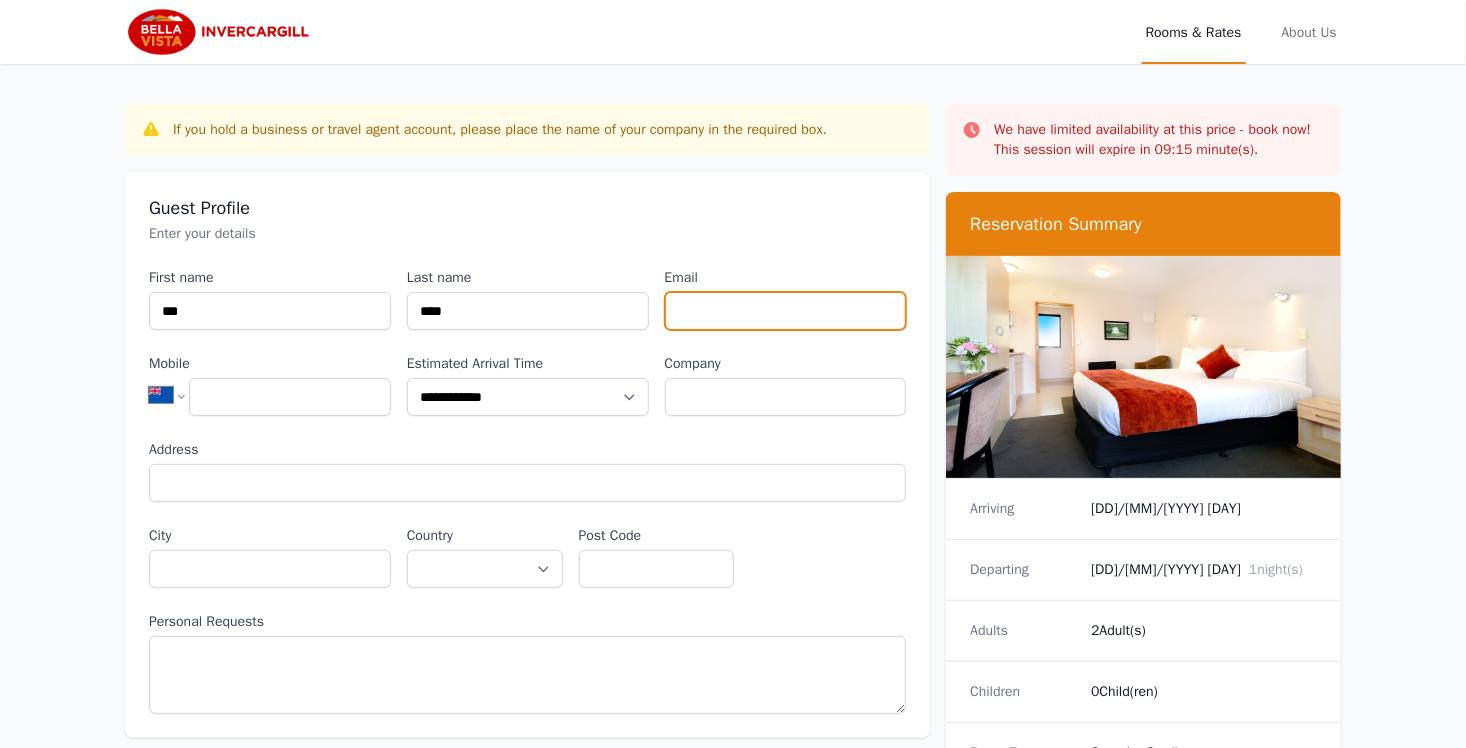 type on "**********" 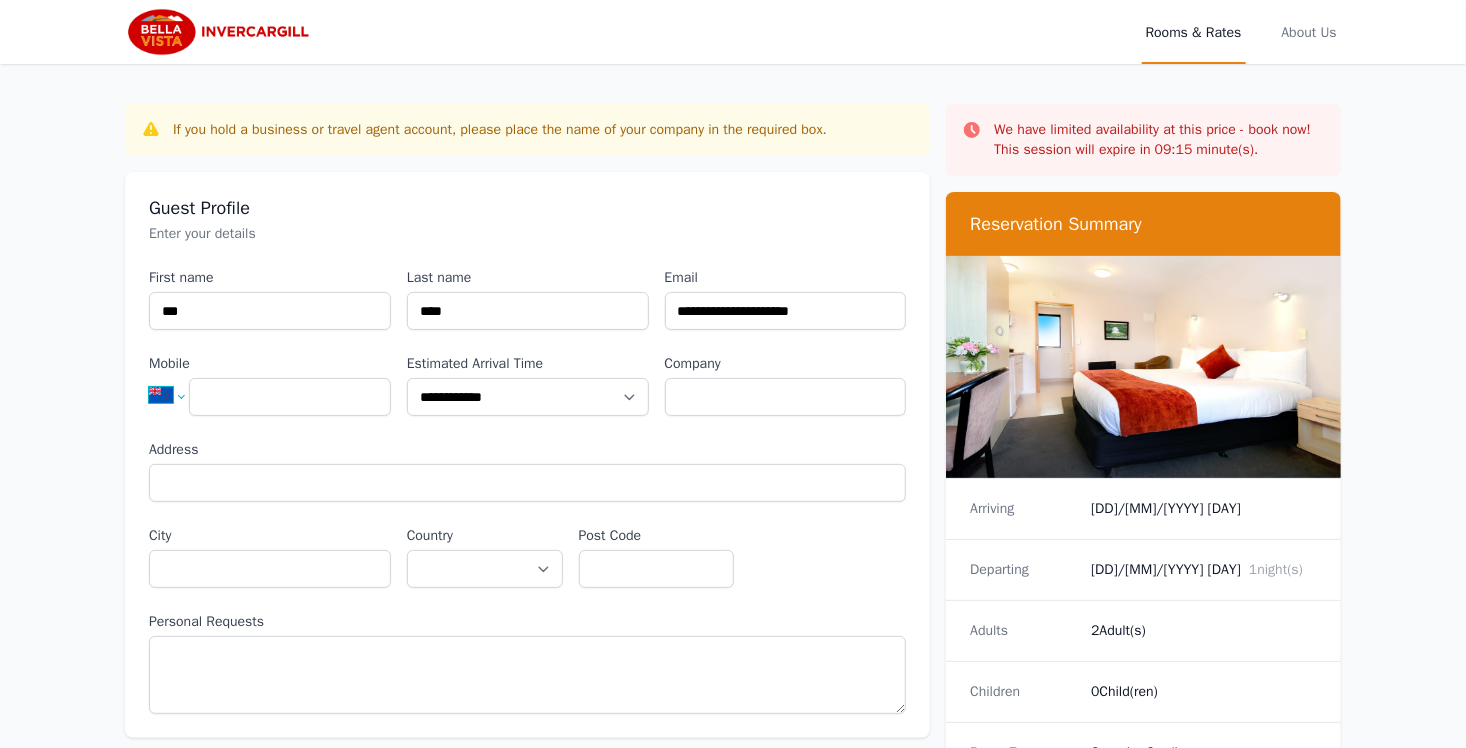 select on "**" 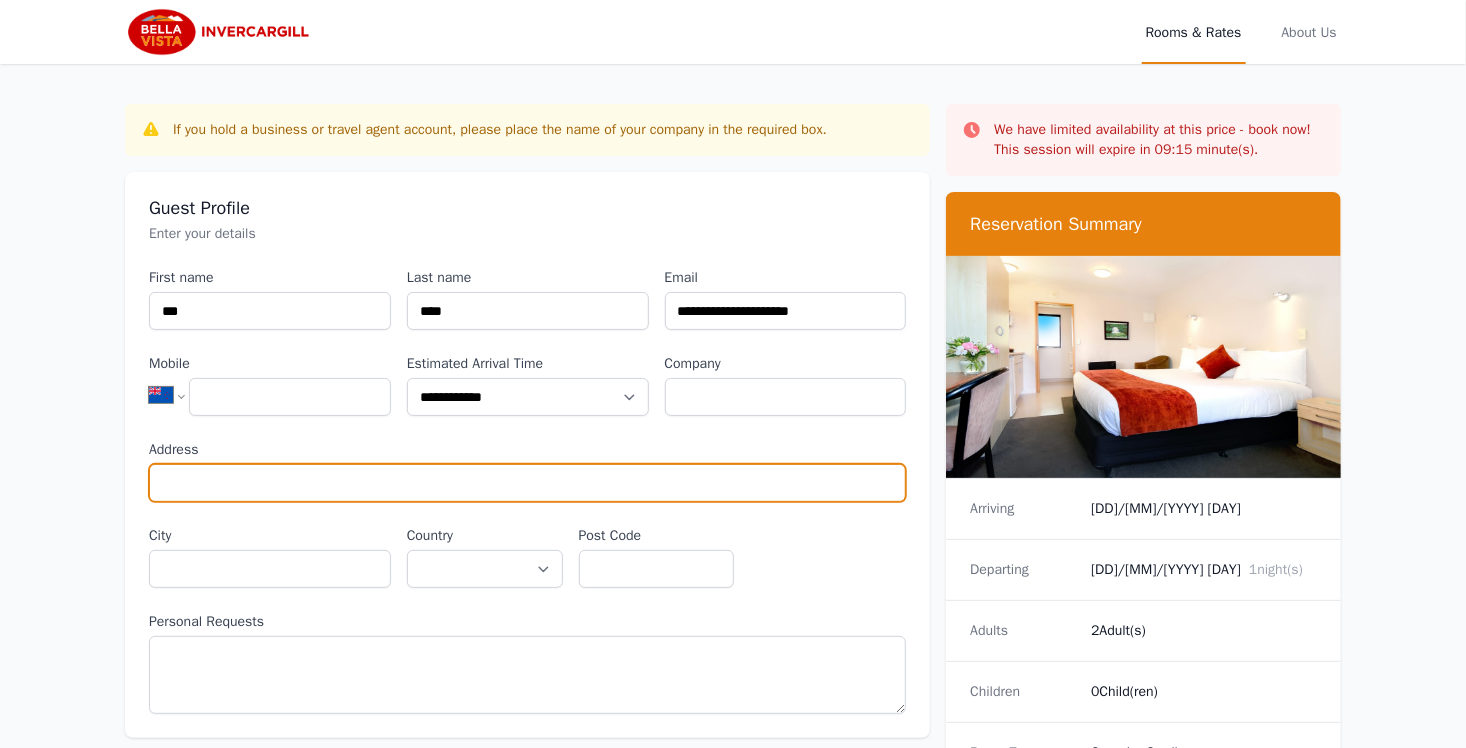 type on "**********" 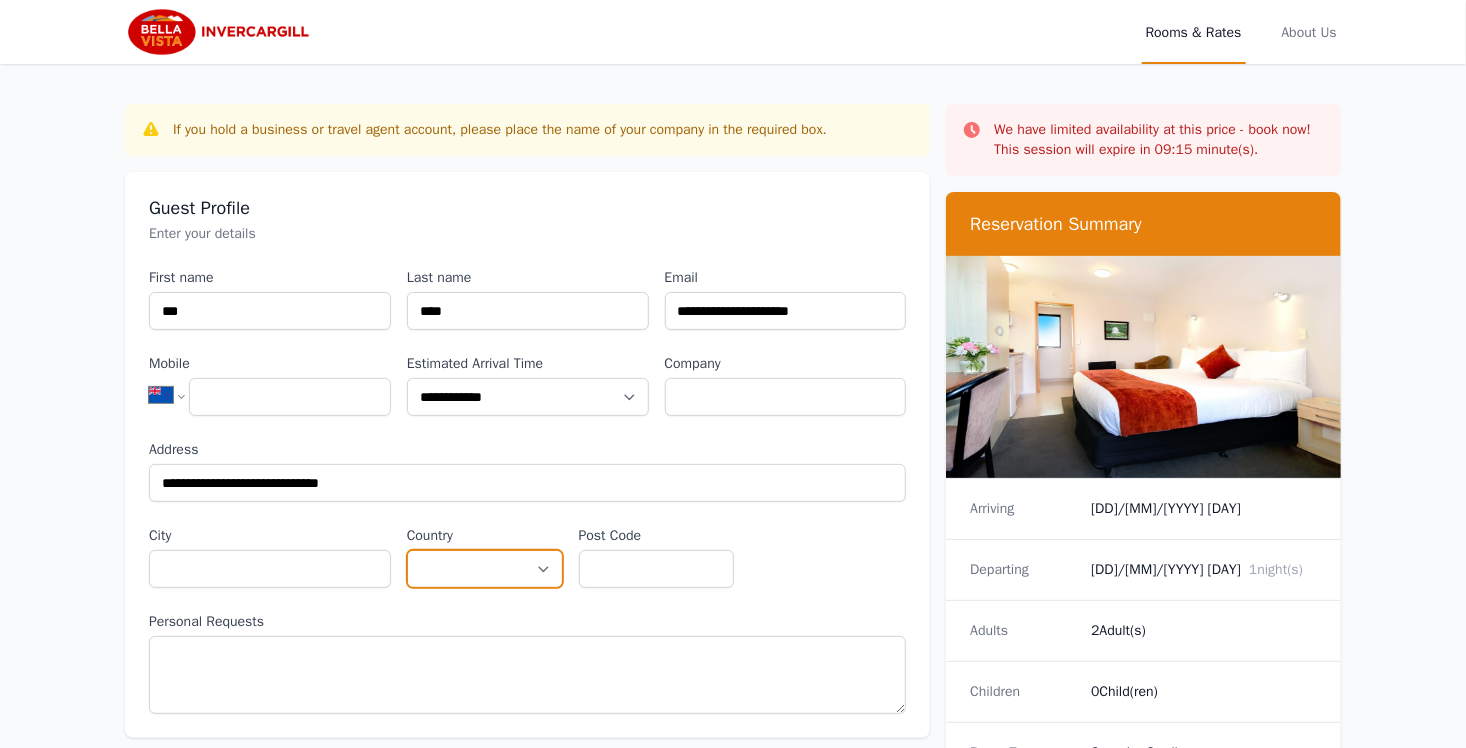 select on "*********" 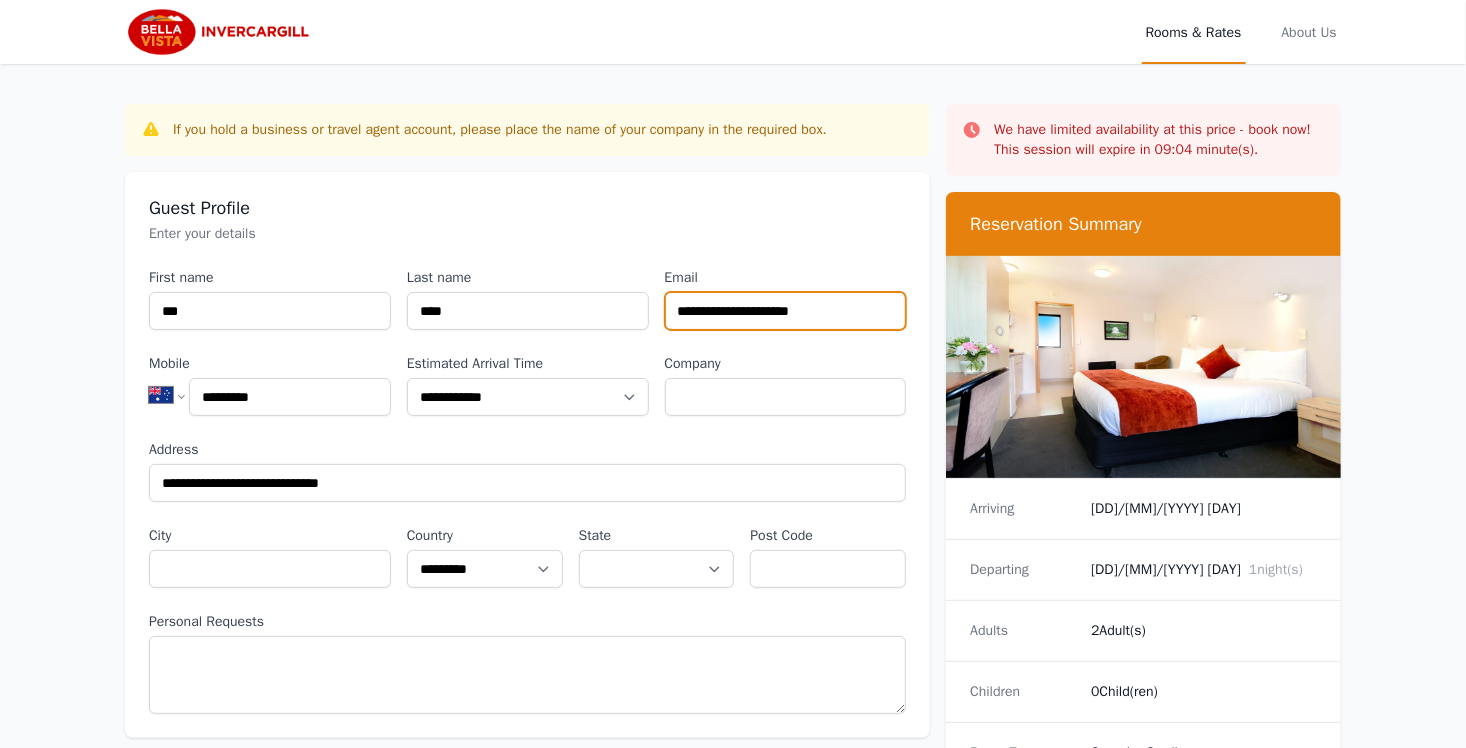 type on "*********" 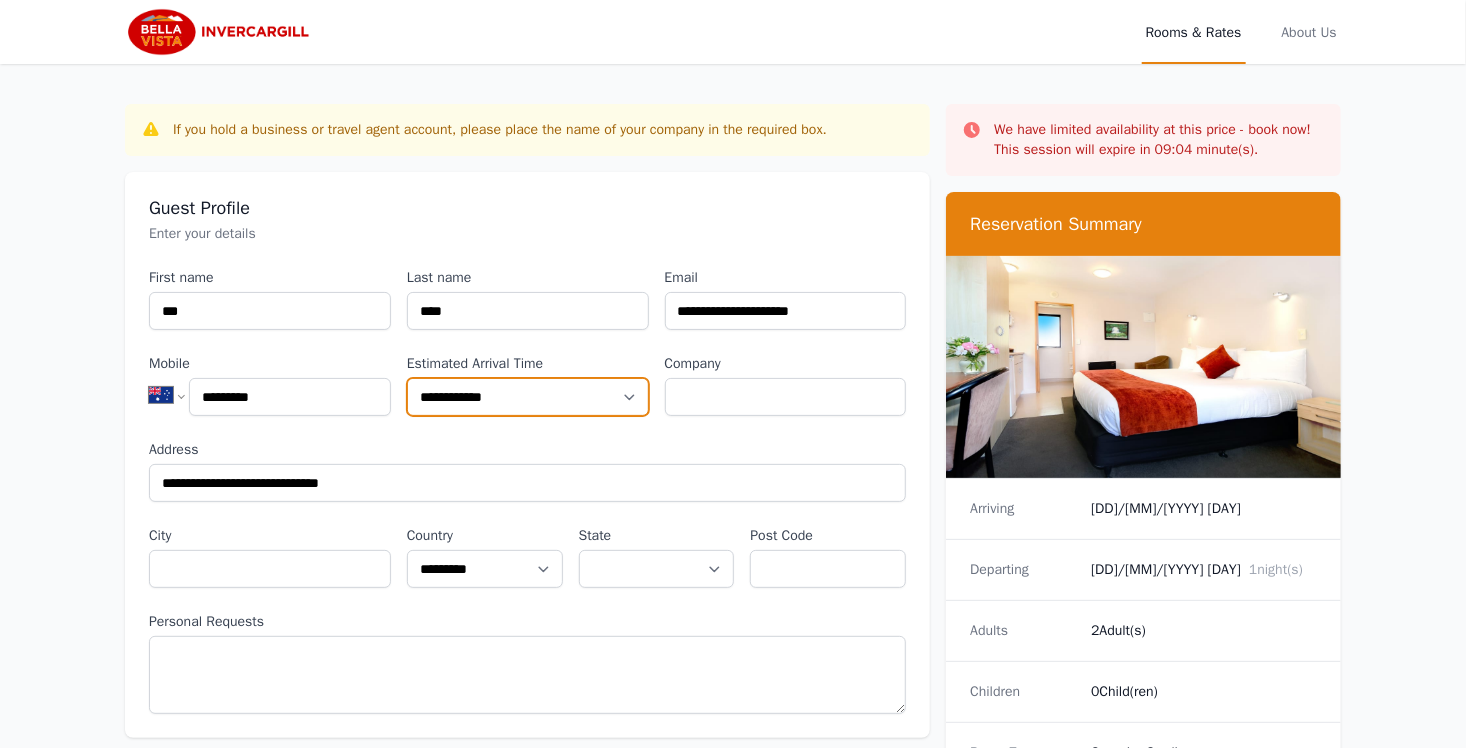click on "**********" at bounding box center (528, 397) 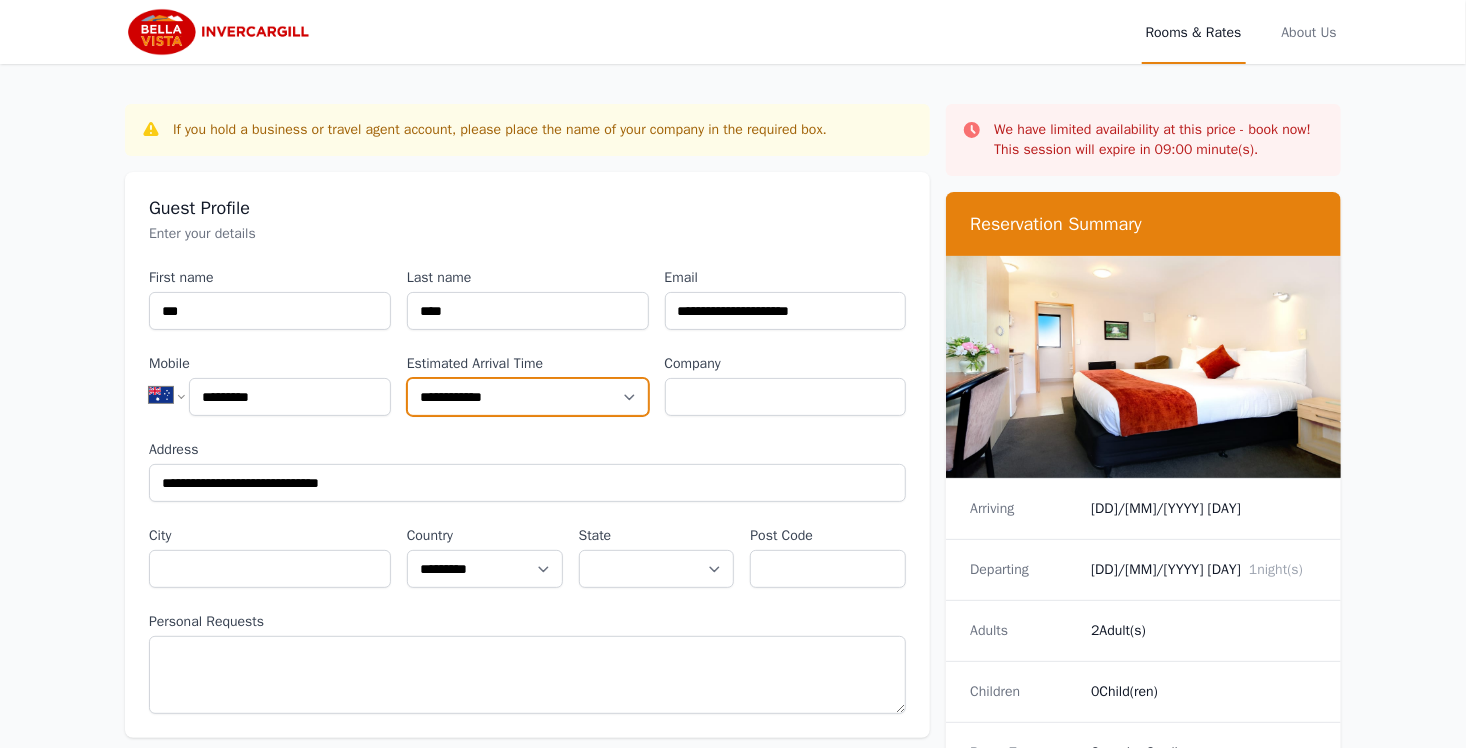 select on "**********" 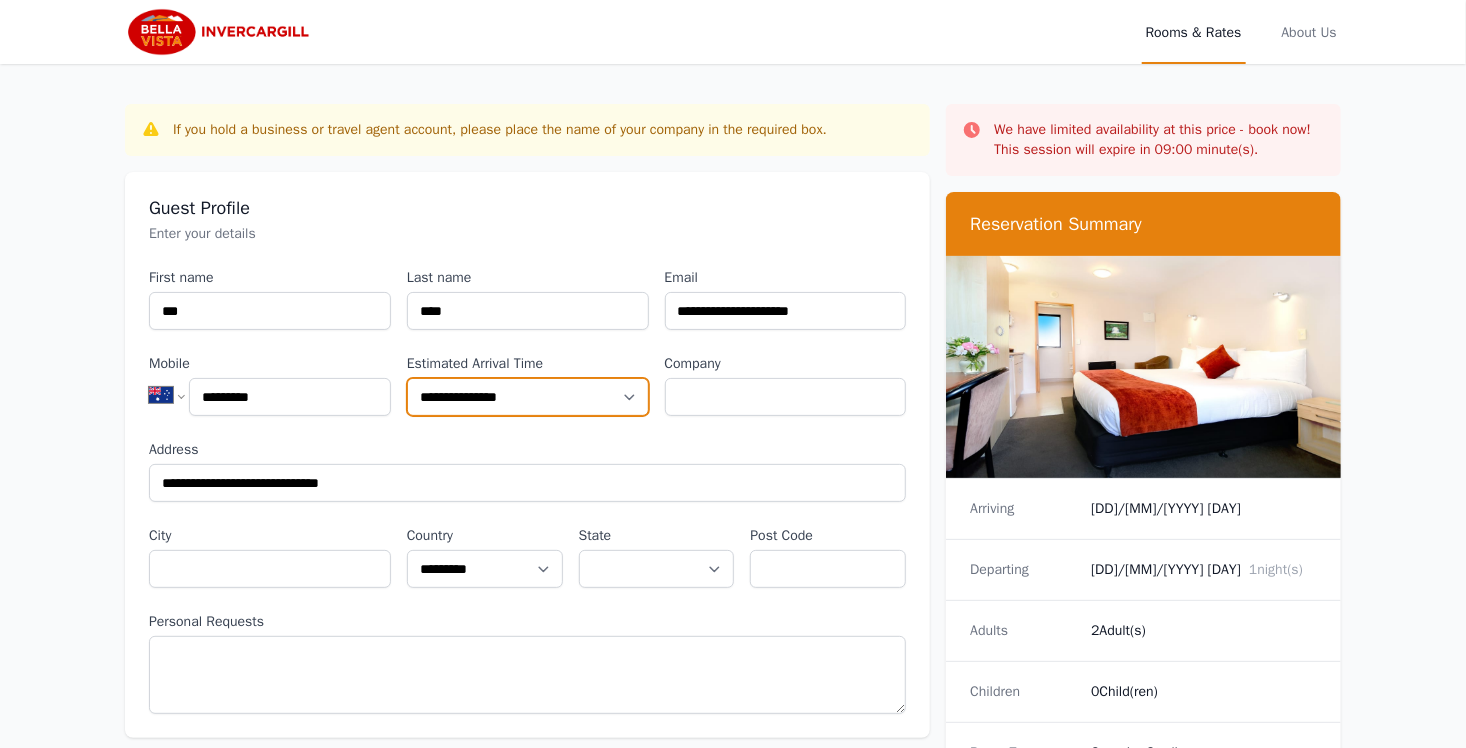 click on "**********" at bounding box center [528, 397] 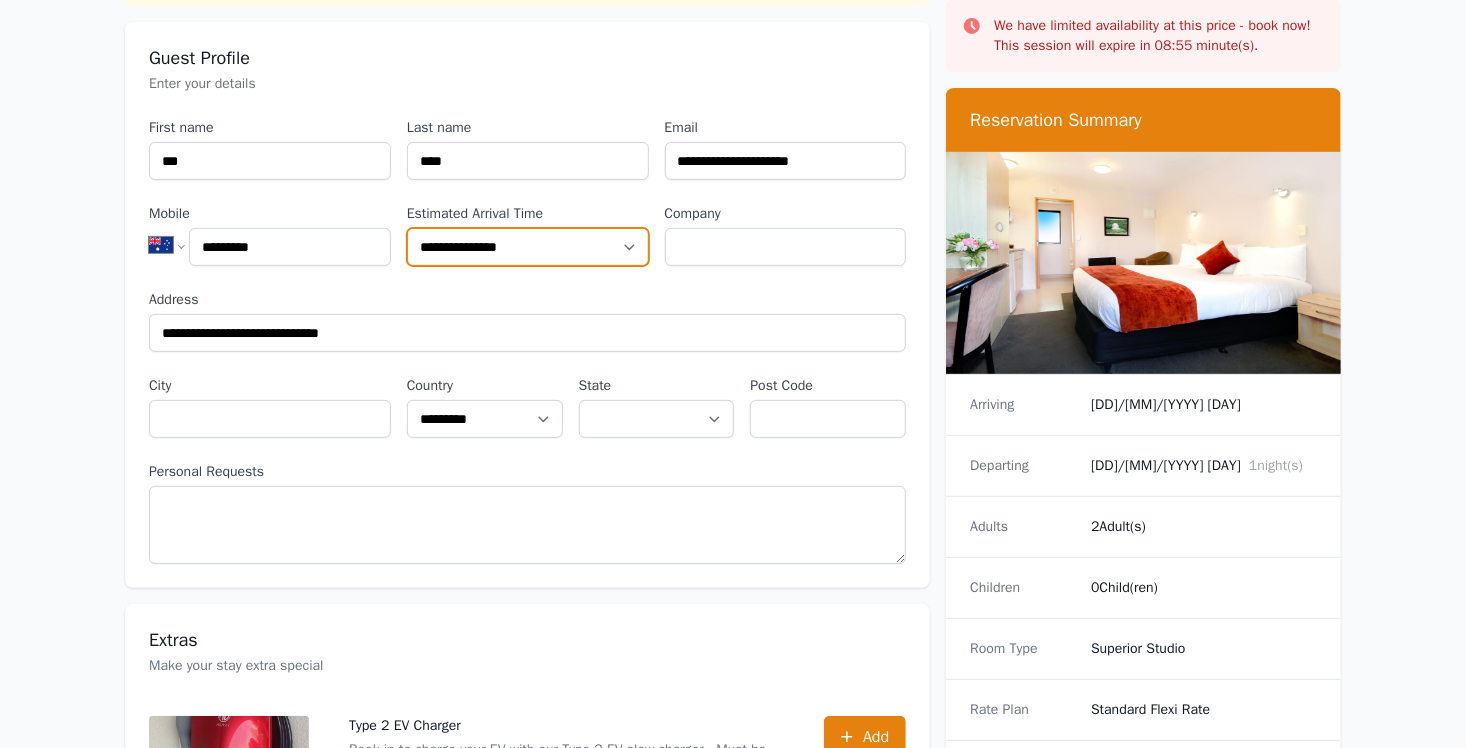 scroll, scrollTop: 200, scrollLeft: 0, axis: vertical 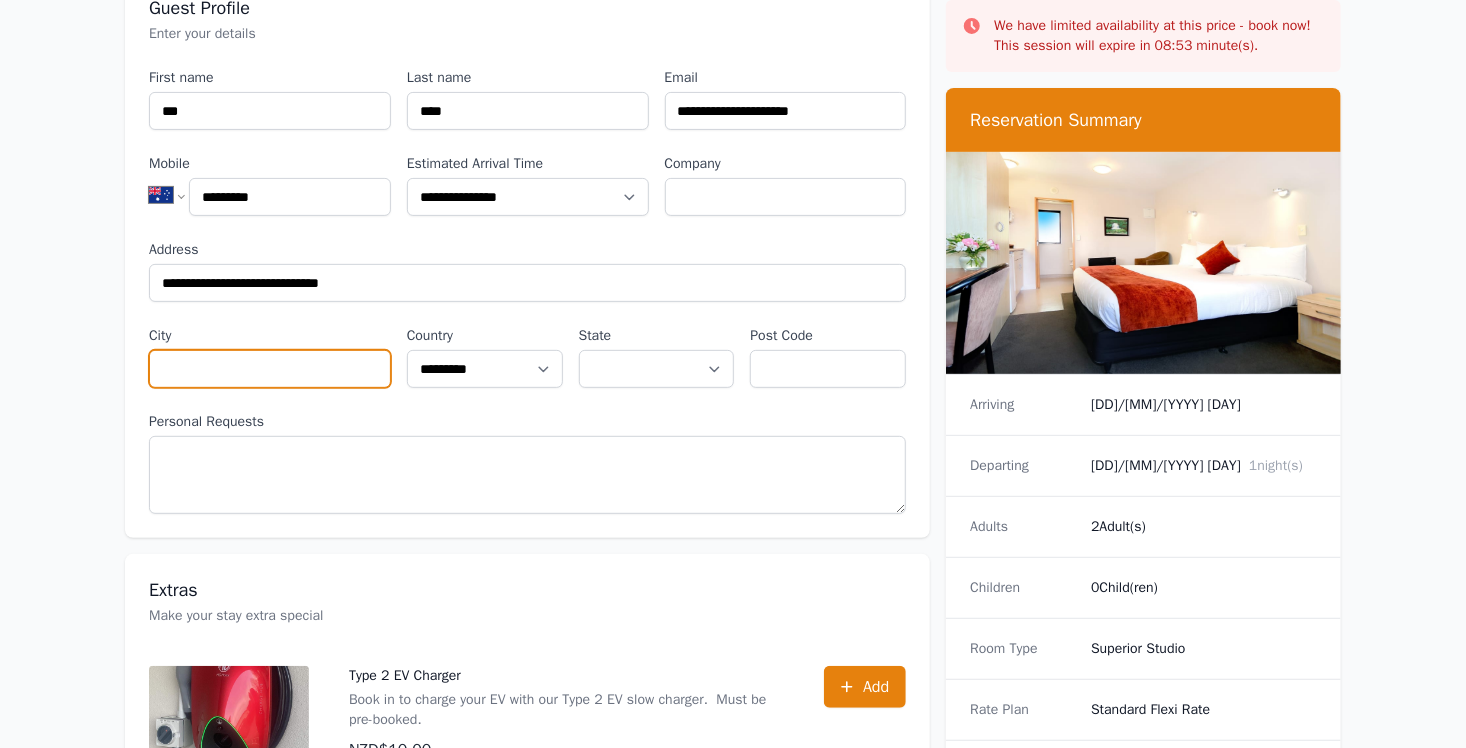 click on "City" at bounding box center [270, 369] 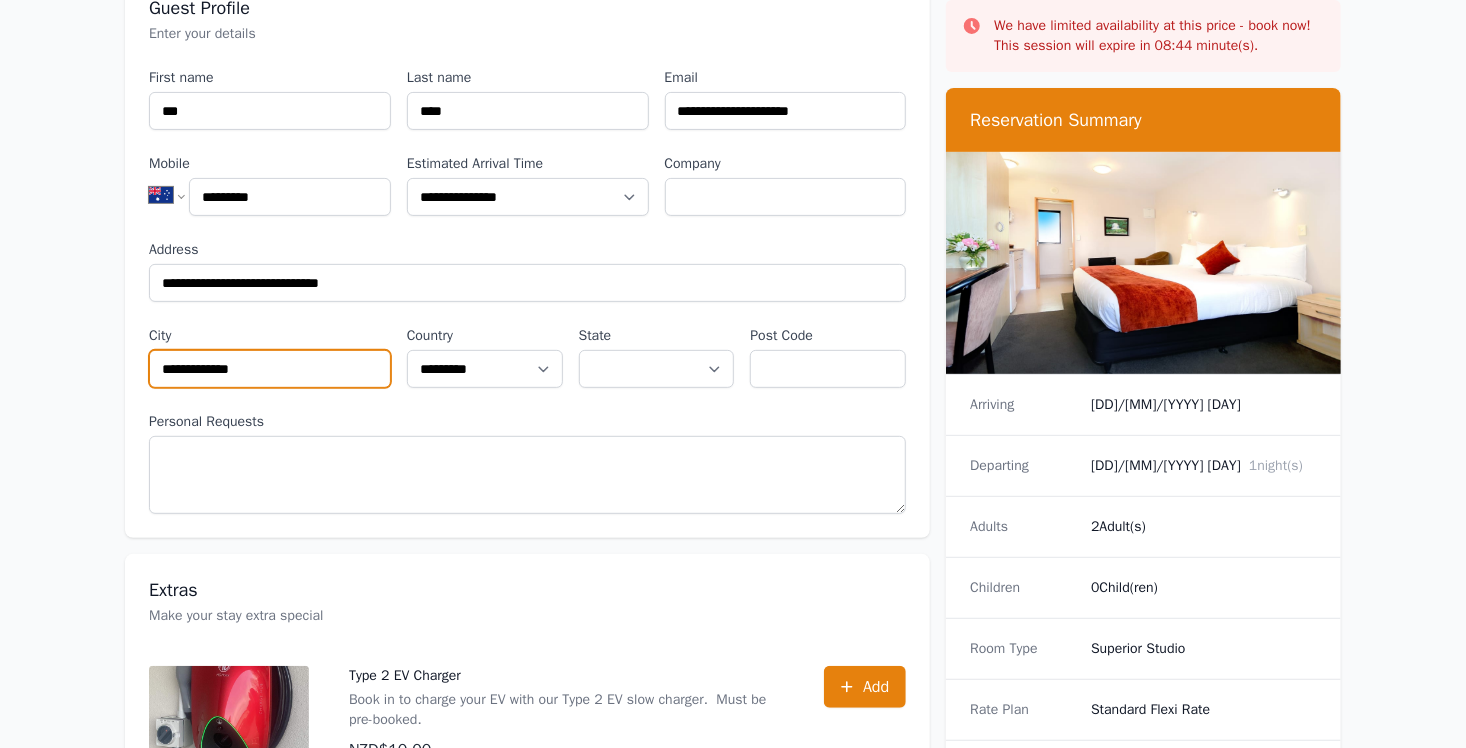 type on "**********" 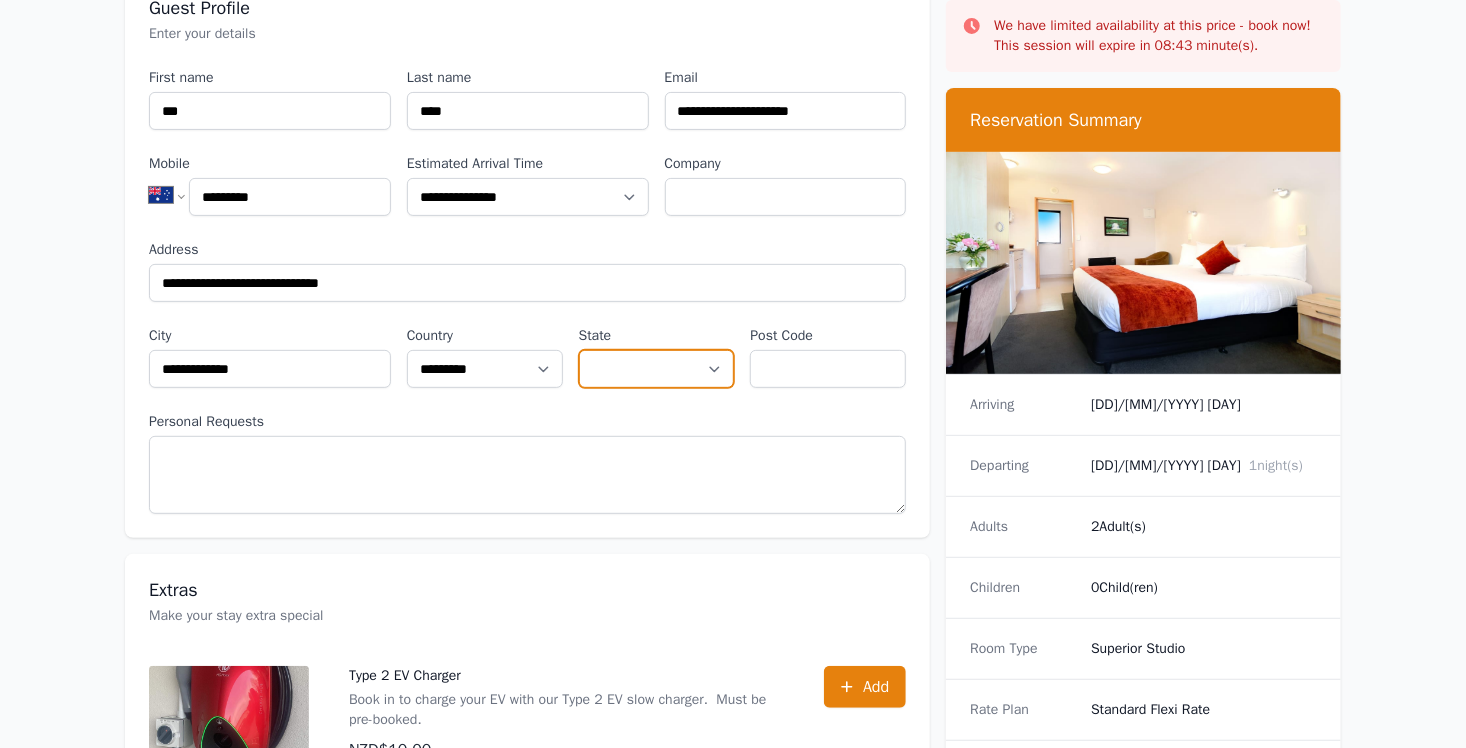 click on "**********" at bounding box center [657, 369] 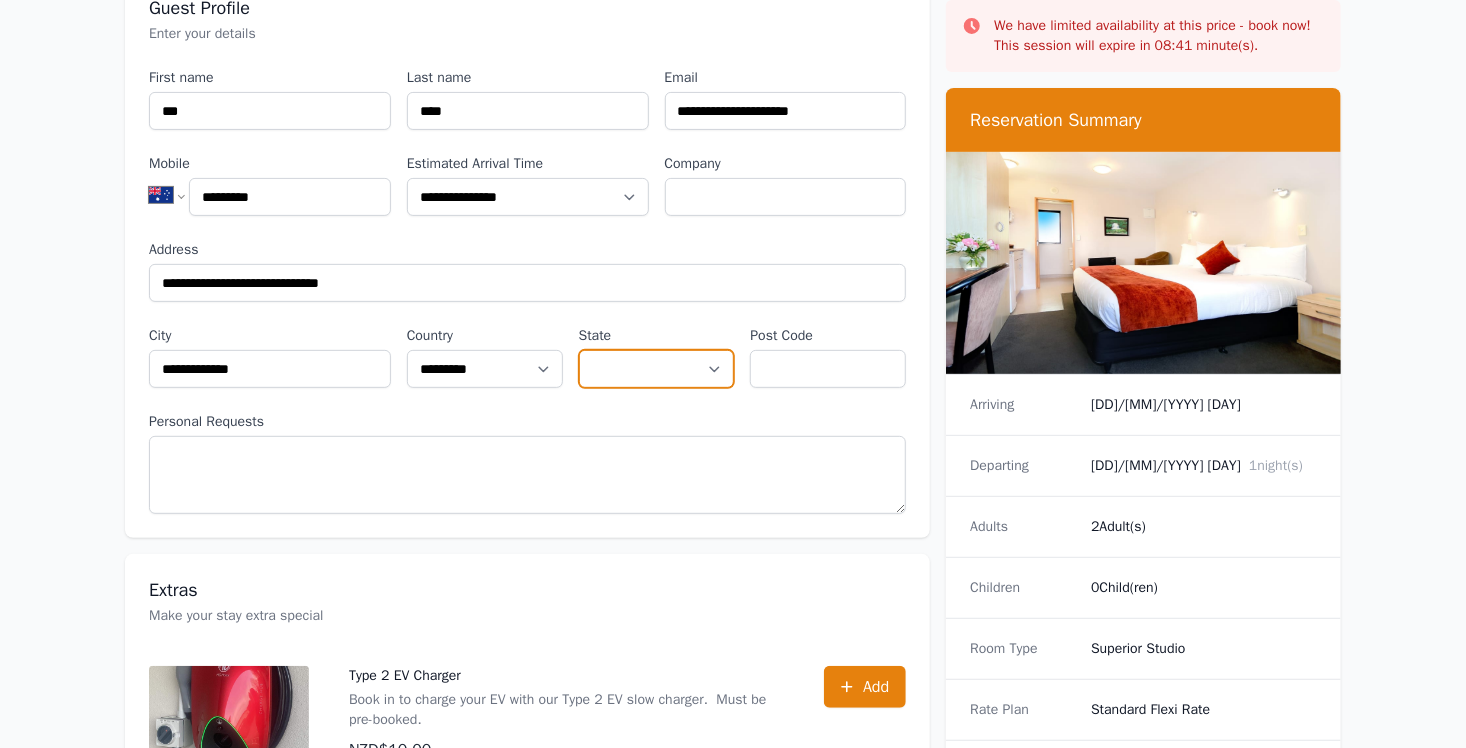 select on "**********" 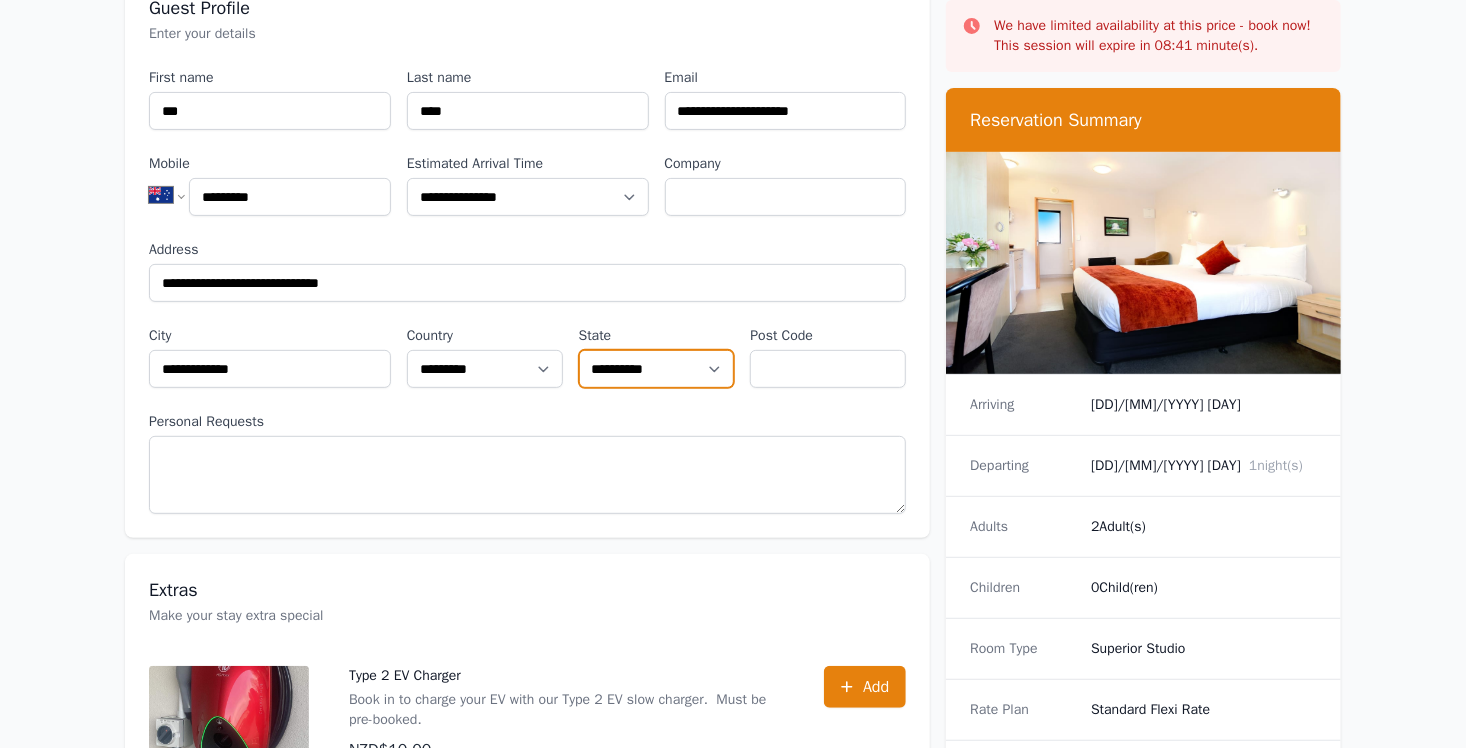 click on "**********" at bounding box center [657, 369] 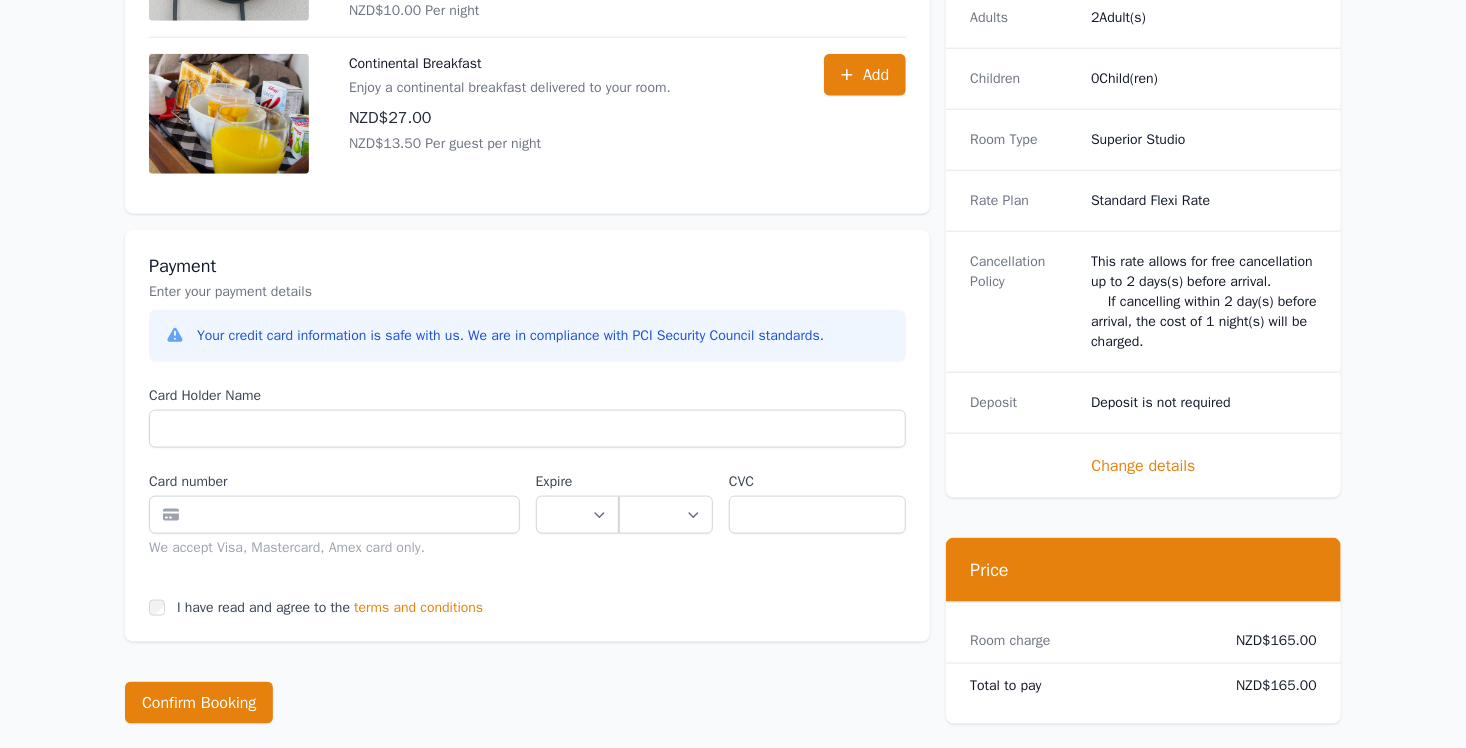 scroll, scrollTop: 1000, scrollLeft: 0, axis: vertical 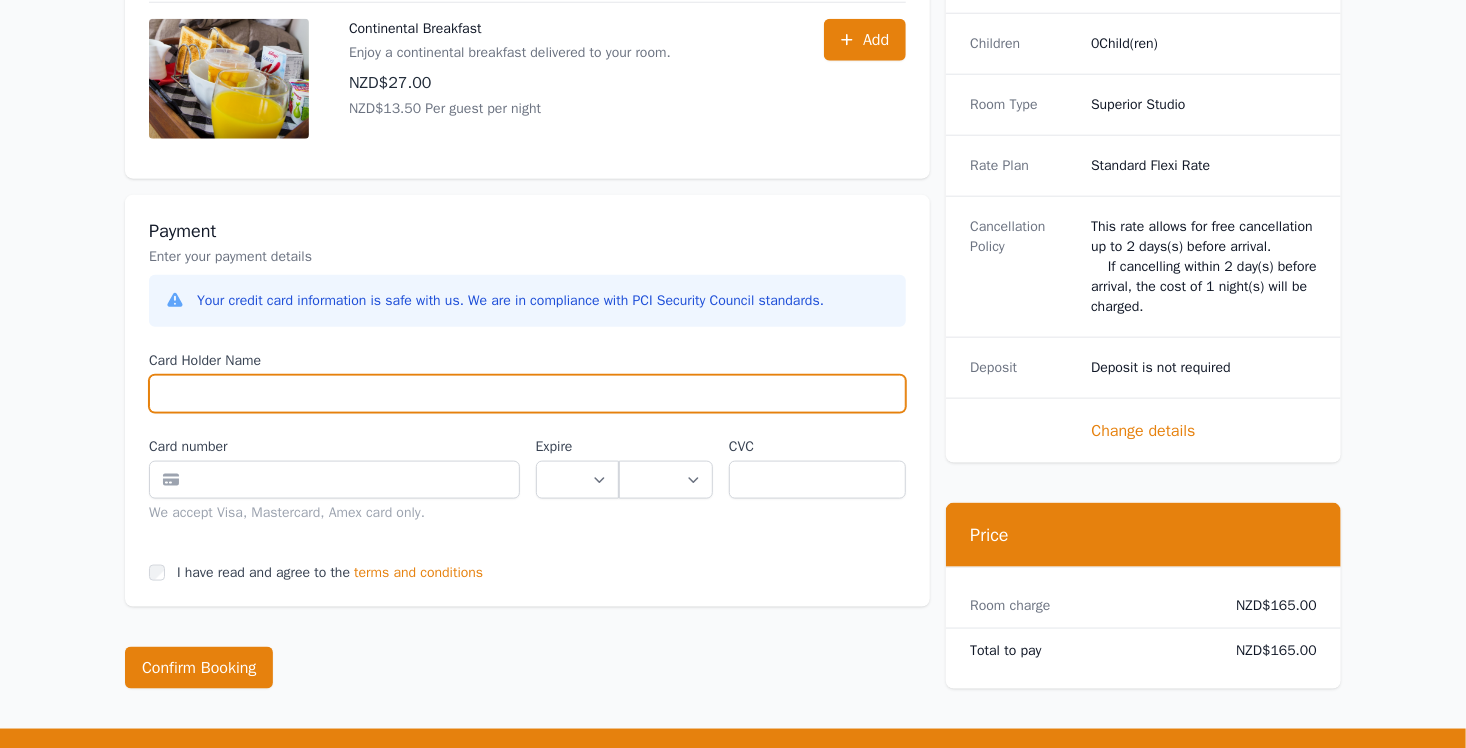 click on "Card Holder Name" at bounding box center [527, 394] 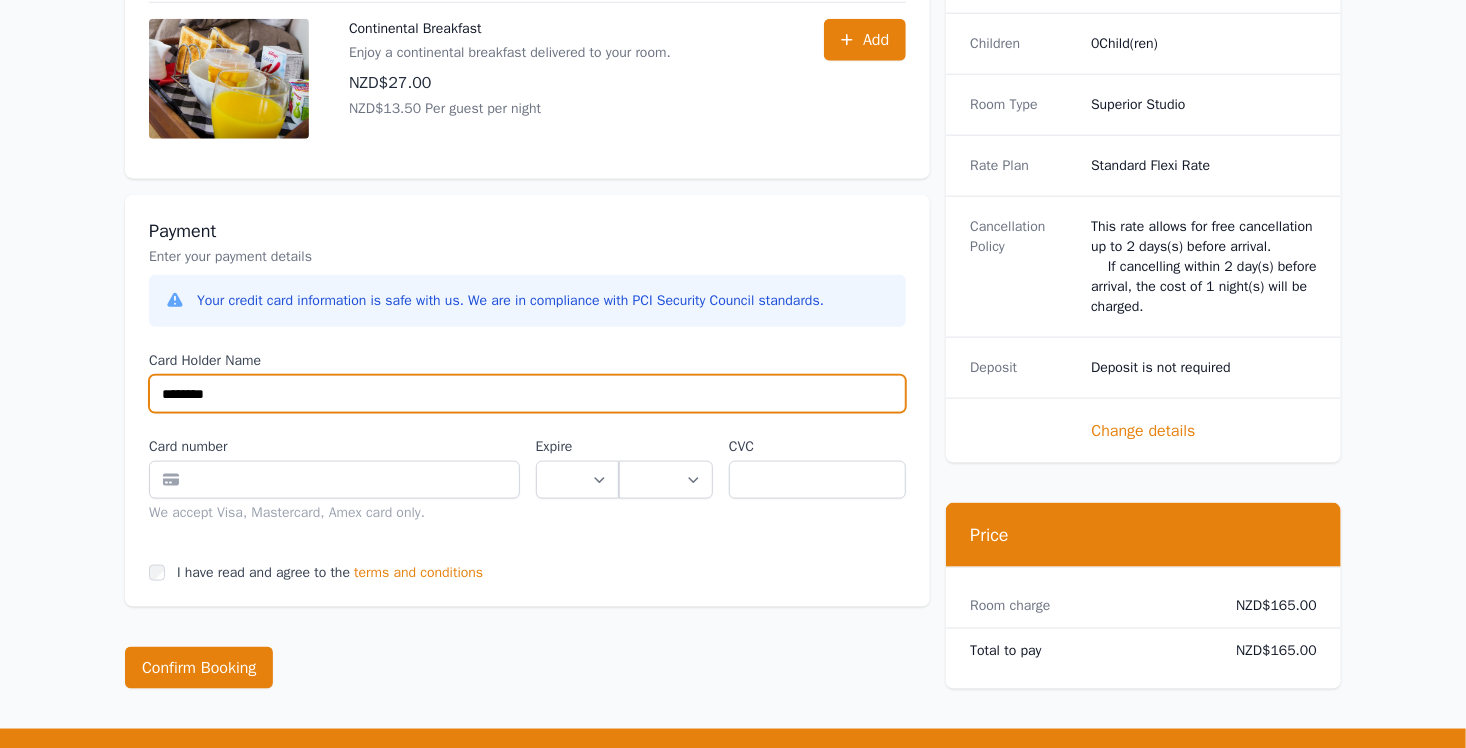 type on "********" 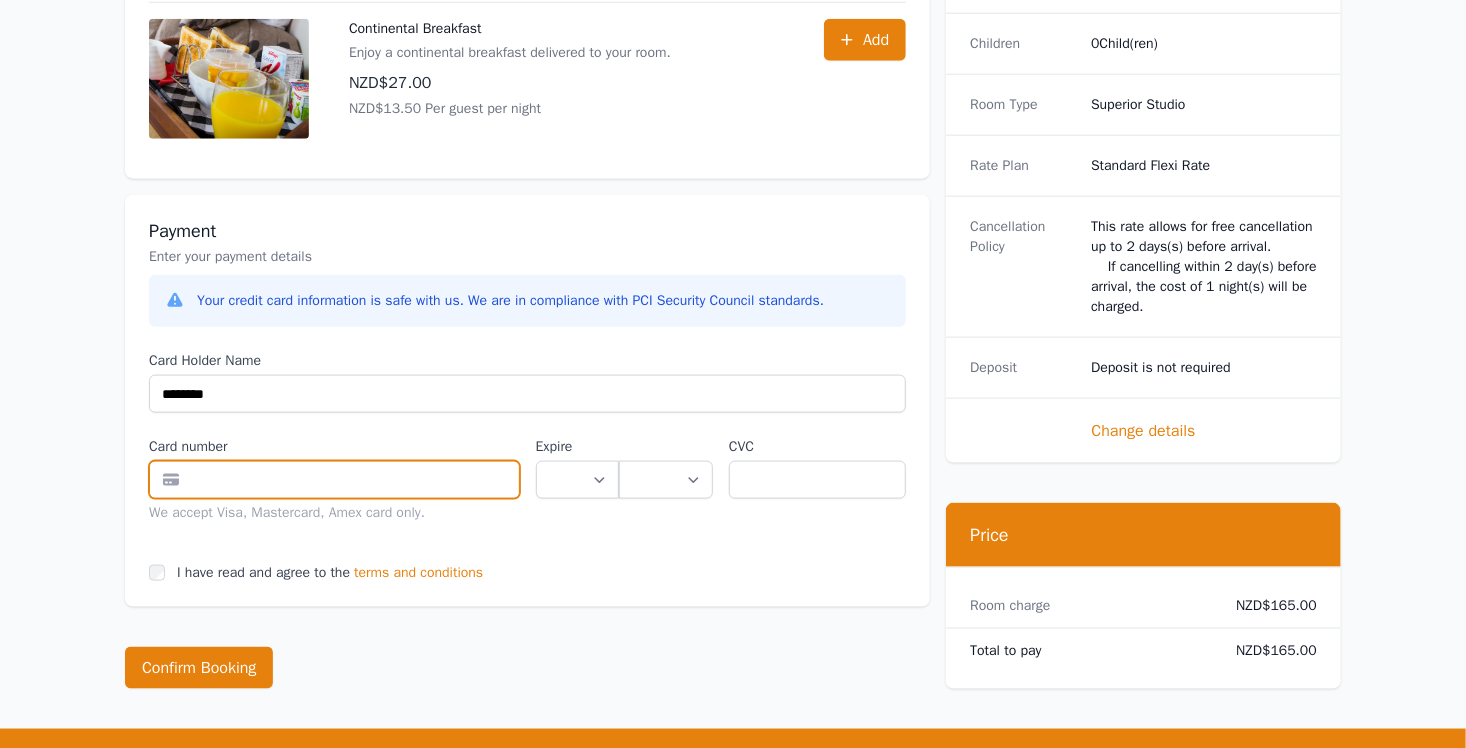 click at bounding box center [334, 480] 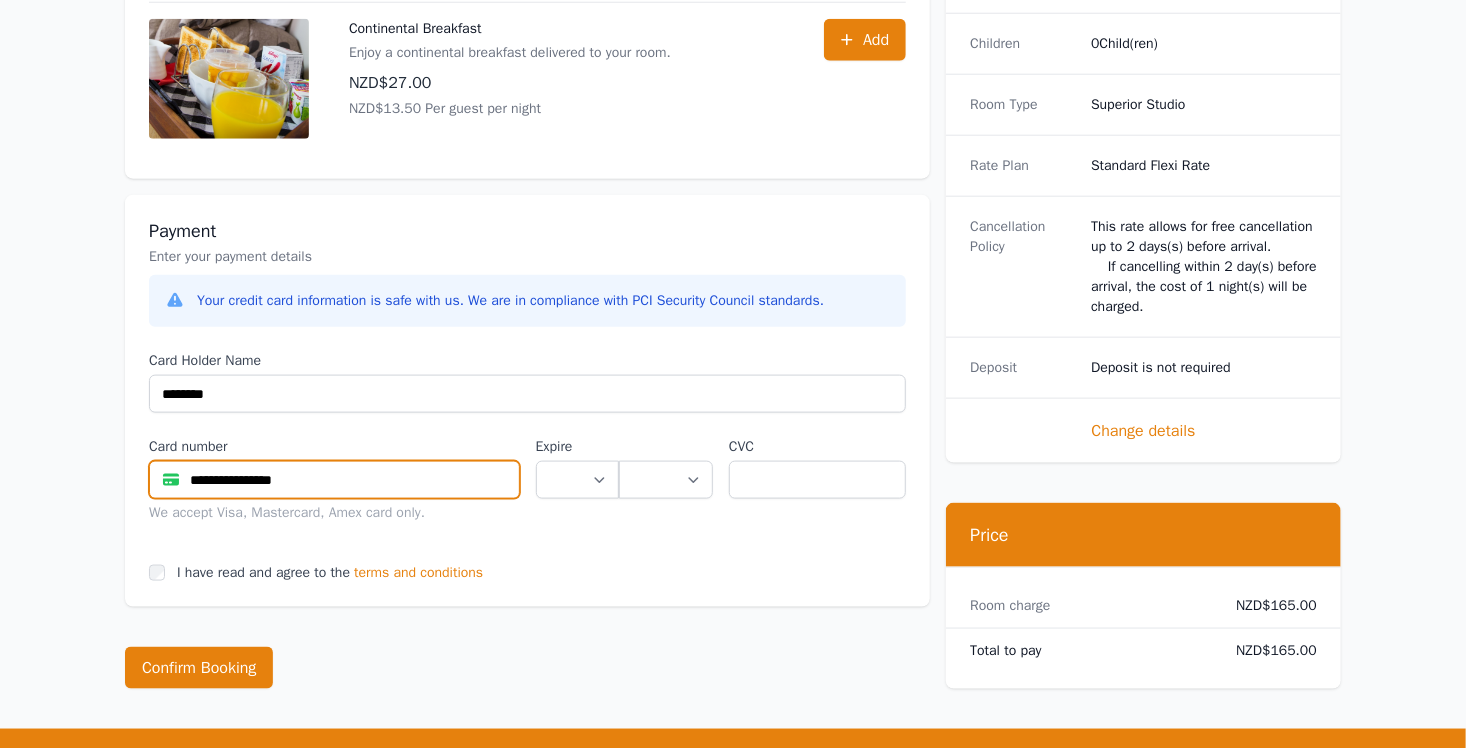 type on "**********" 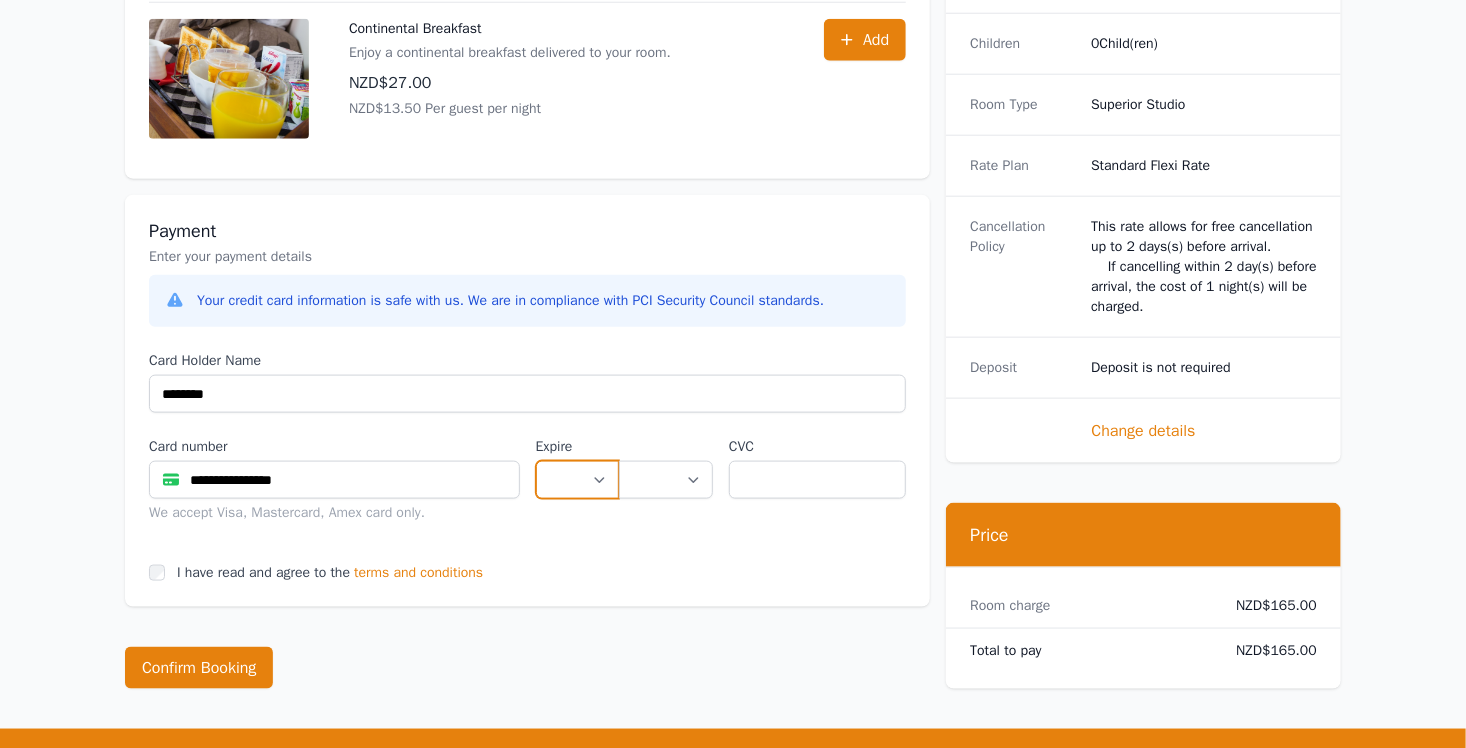 click on "** ** ** ** ** ** ** ** ** ** ** **" at bounding box center (577, 480) 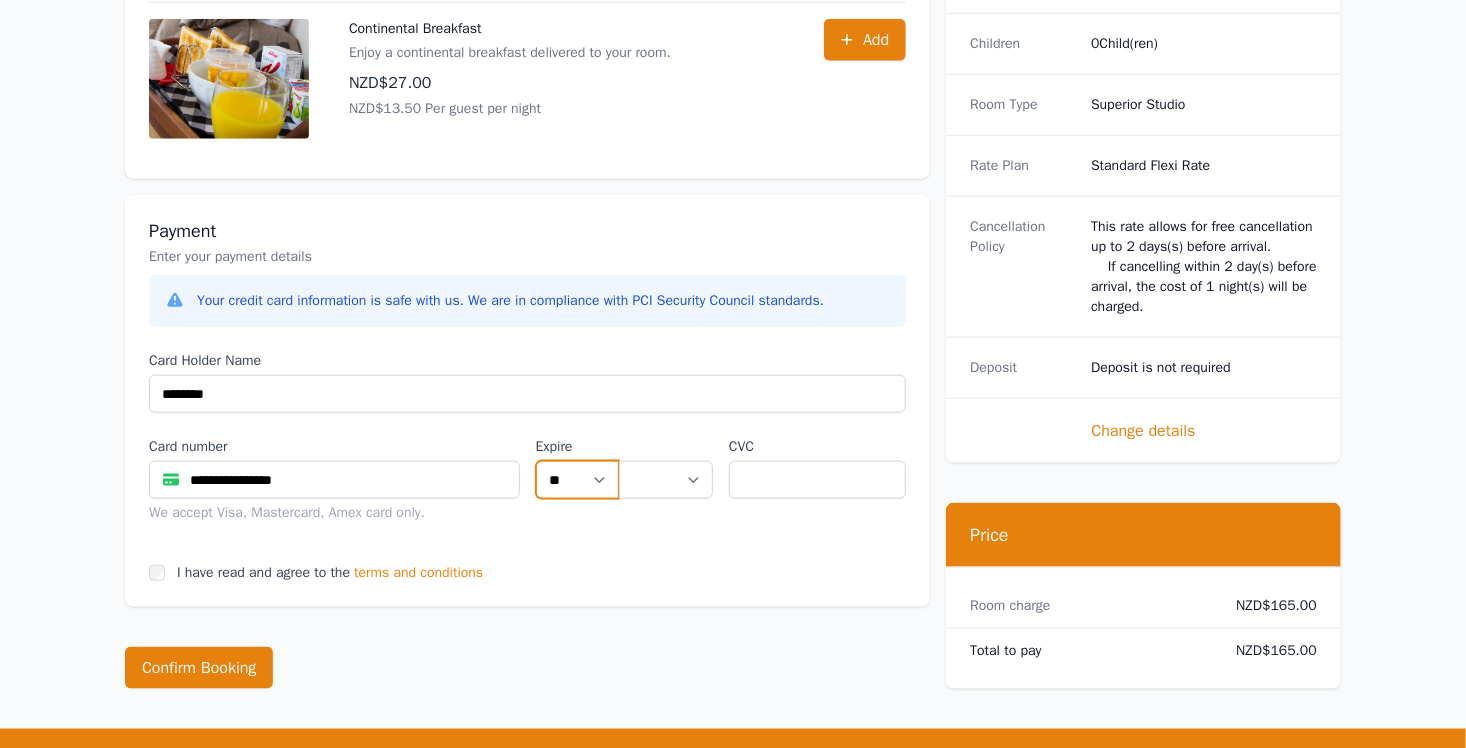click on "** ** ** ** ** ** ** ** ** ** ** **" at bounding box center (577, 480) 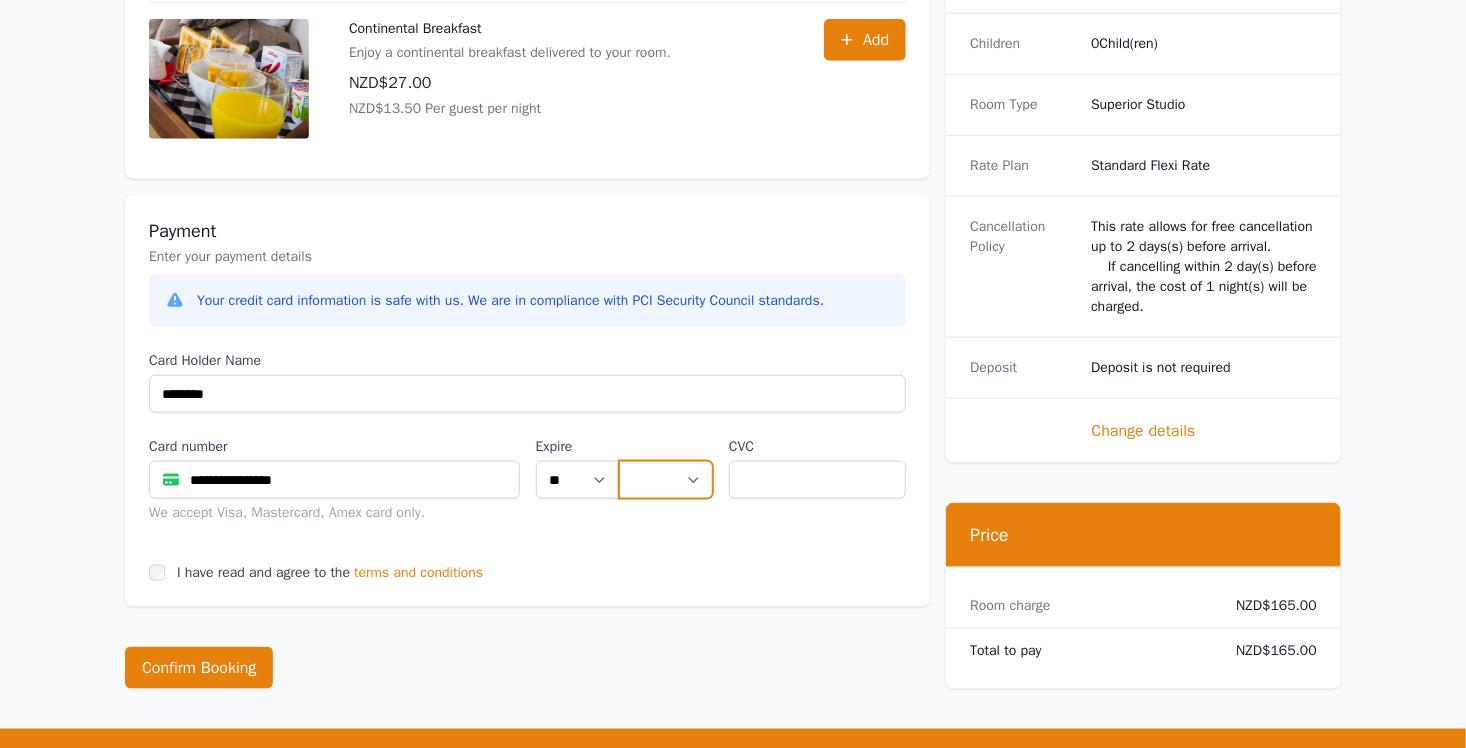 click on "**** **** **** **** **** **** **** **** ****" at bounding box center (666, 480) 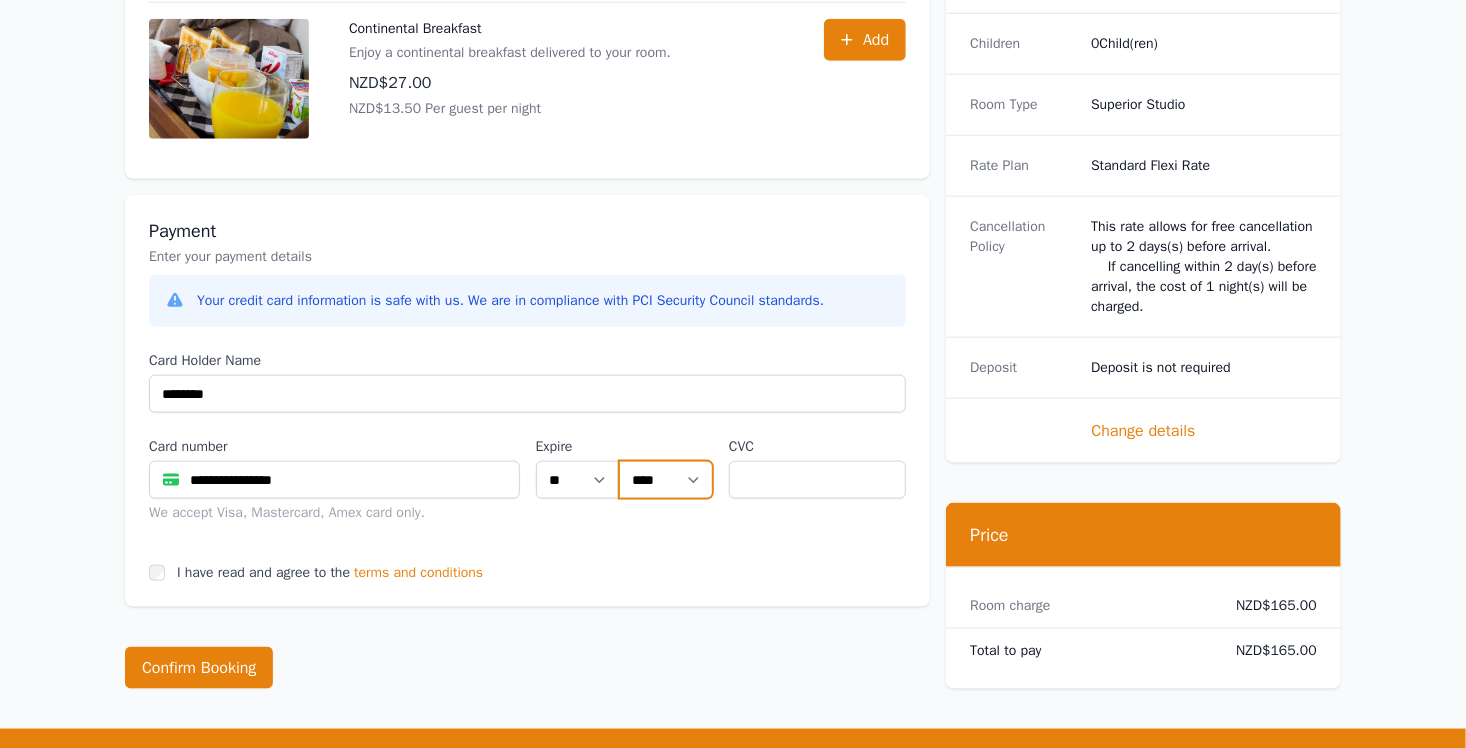 click on "**** **** **** **** **** **** **** **** ****" at bounding box center [666, 480] 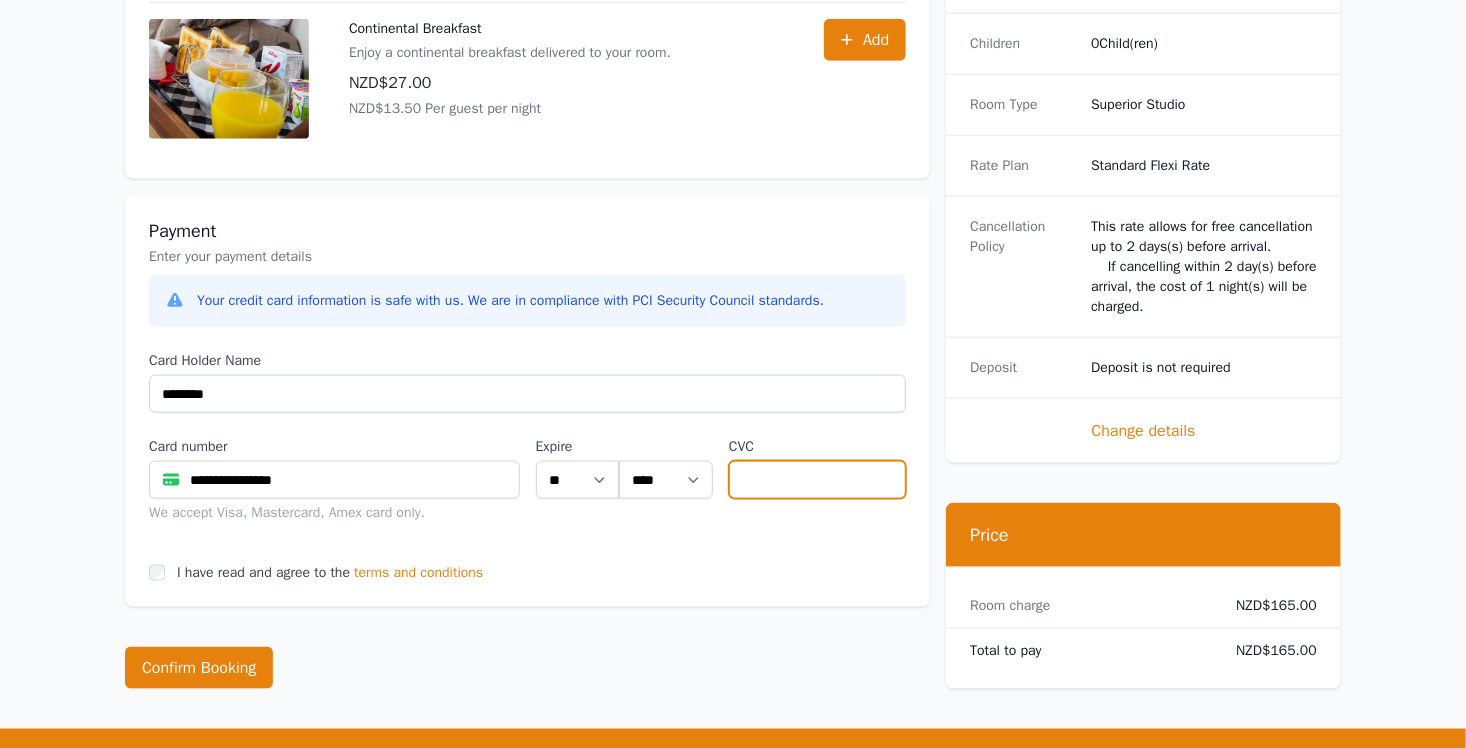click at bounding box center (817, 480) 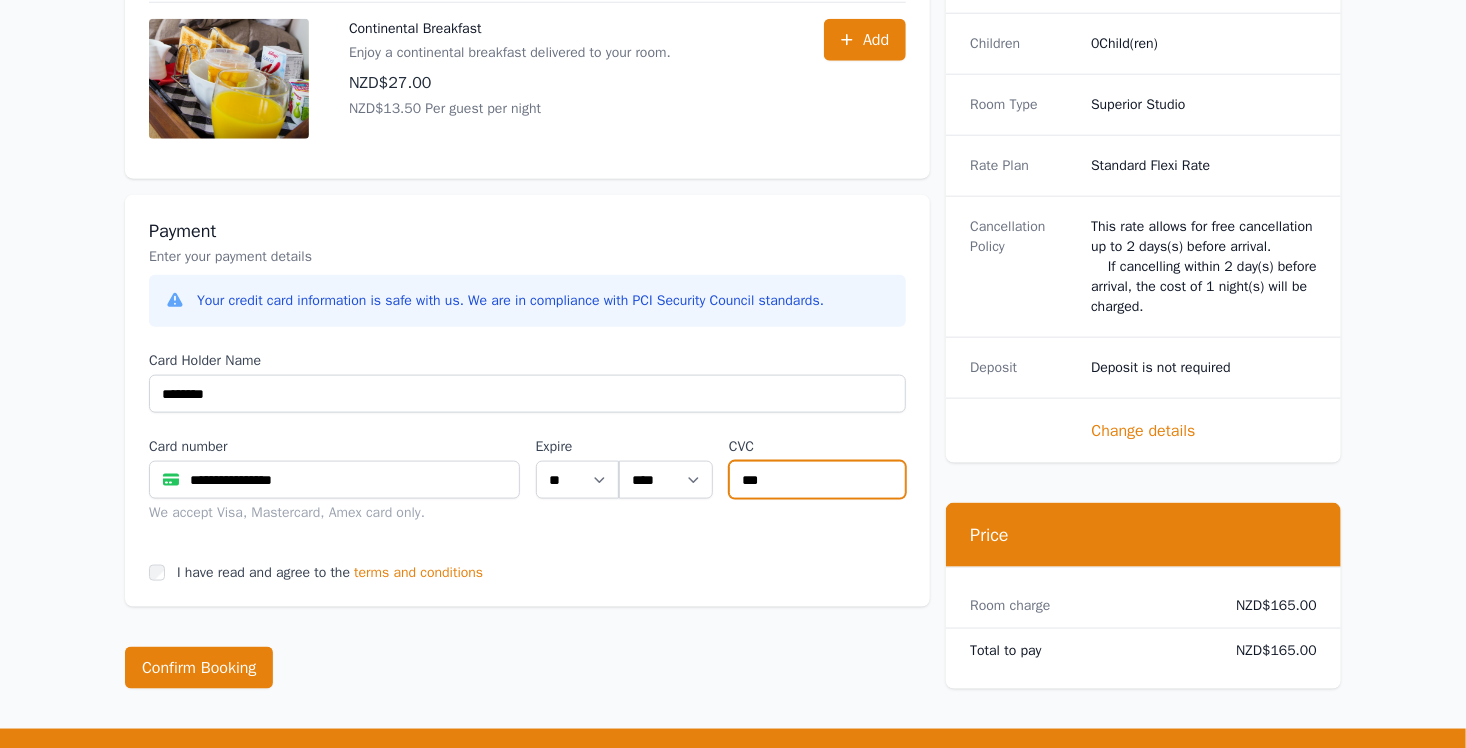 type on "***" 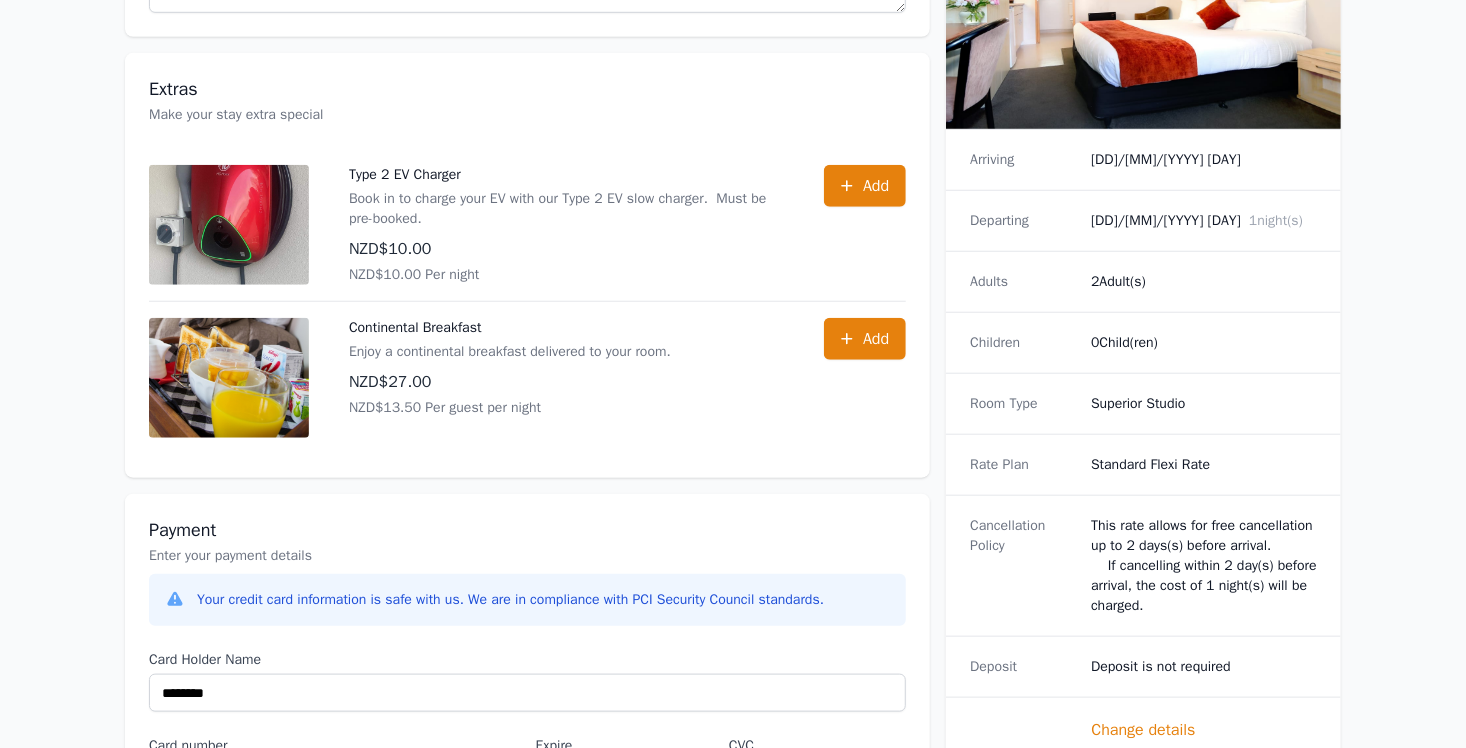 scroll, scrollTop: 700, scrollLeft: 0, axis: vertical 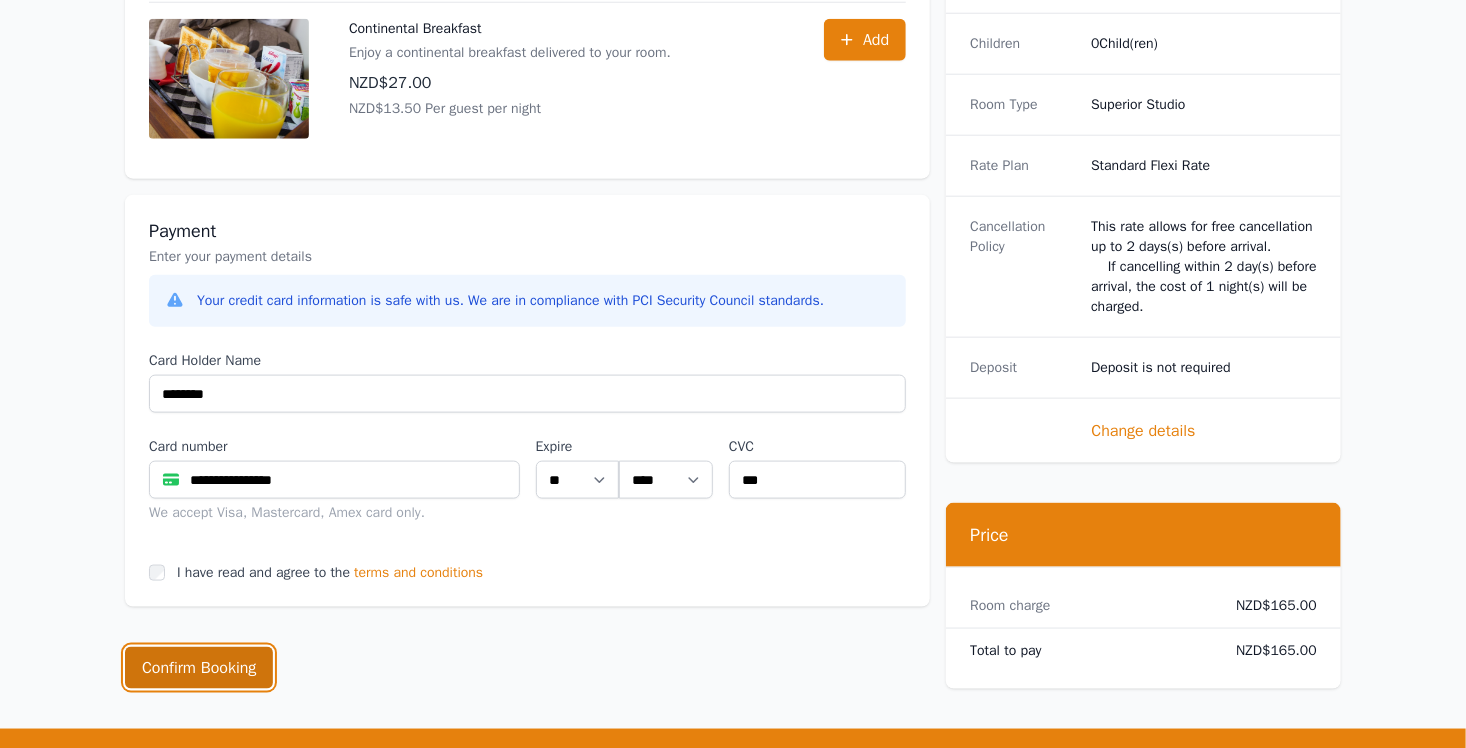 click on "Confirm Booking" at bounding box center [199, 668] 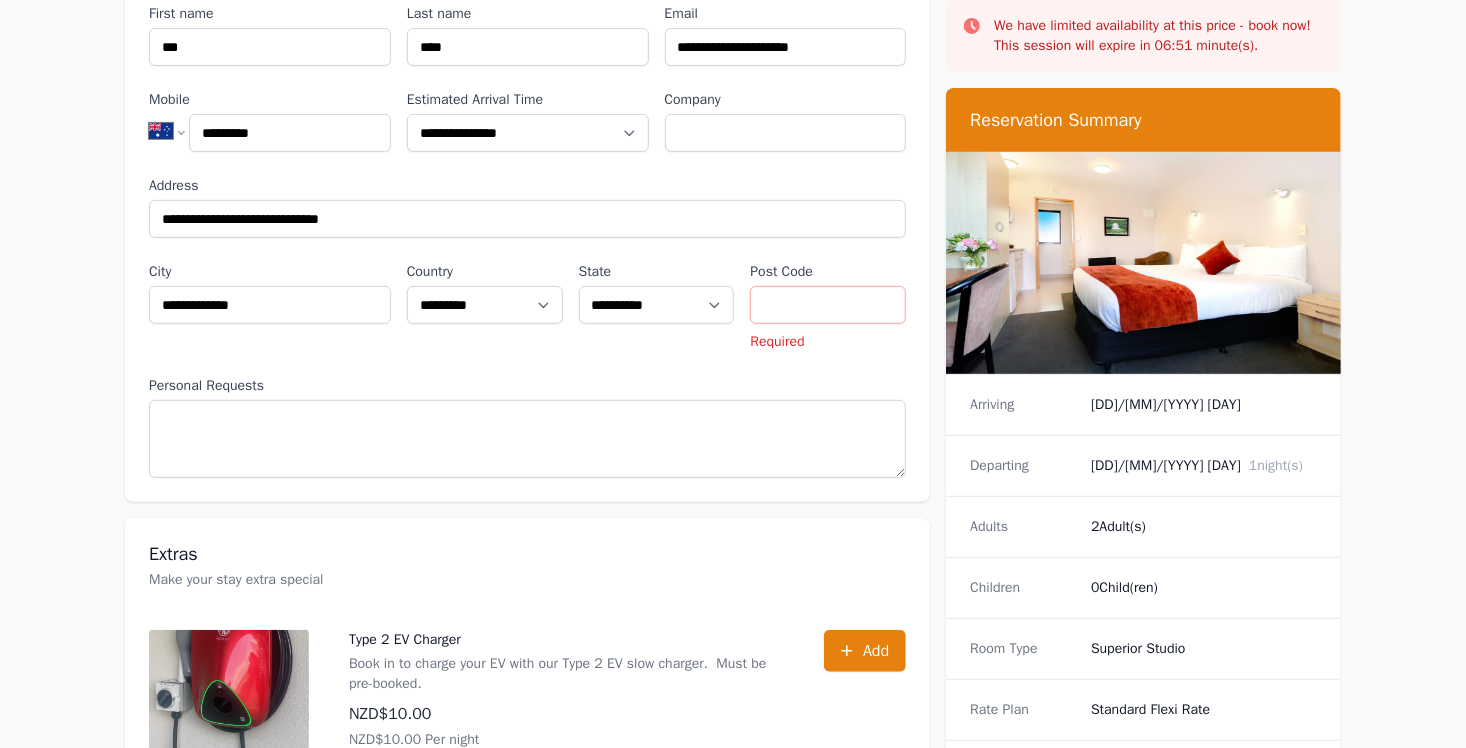 scroll, scrollTop: 300, scrollLeft: 0, axis: vertical 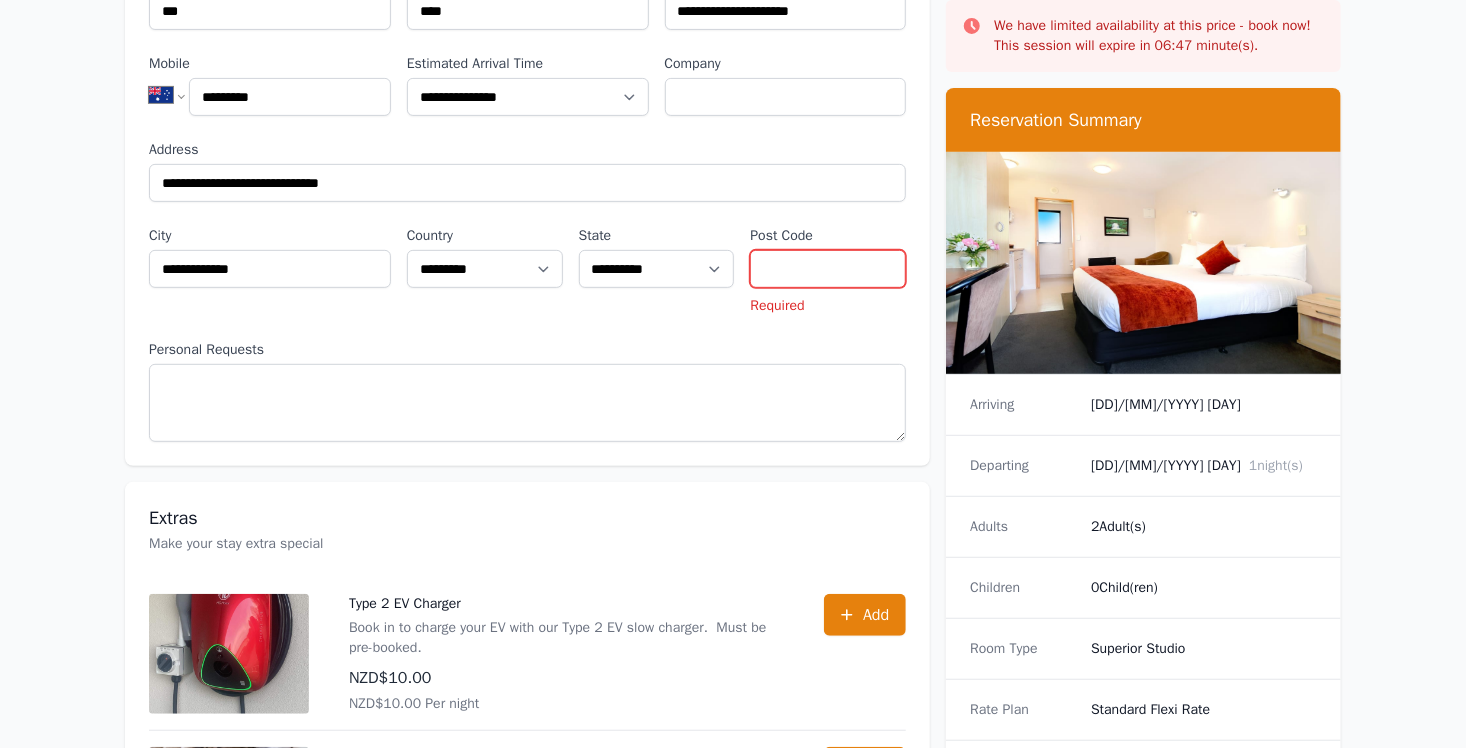 click on "Post Code" at bounding box center (828, 269) 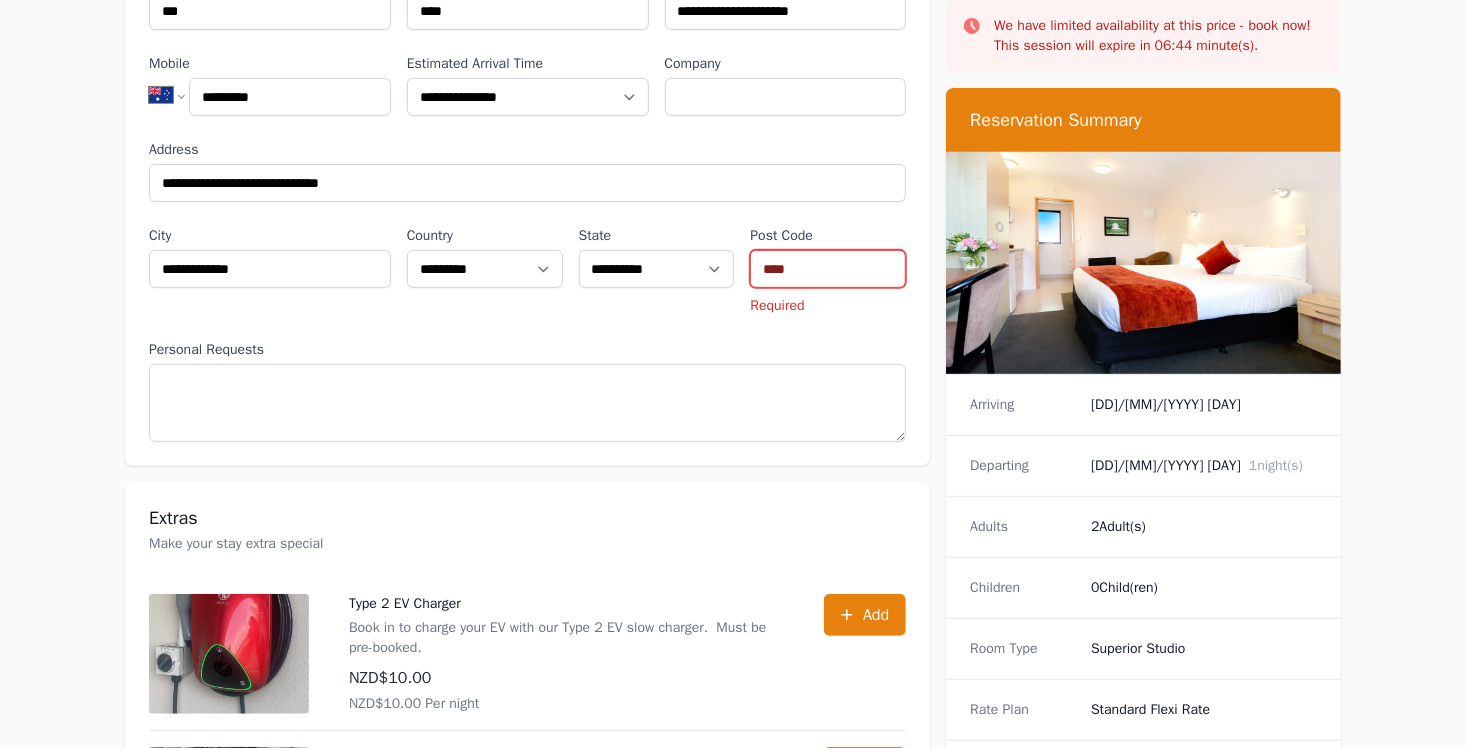 type on "****" 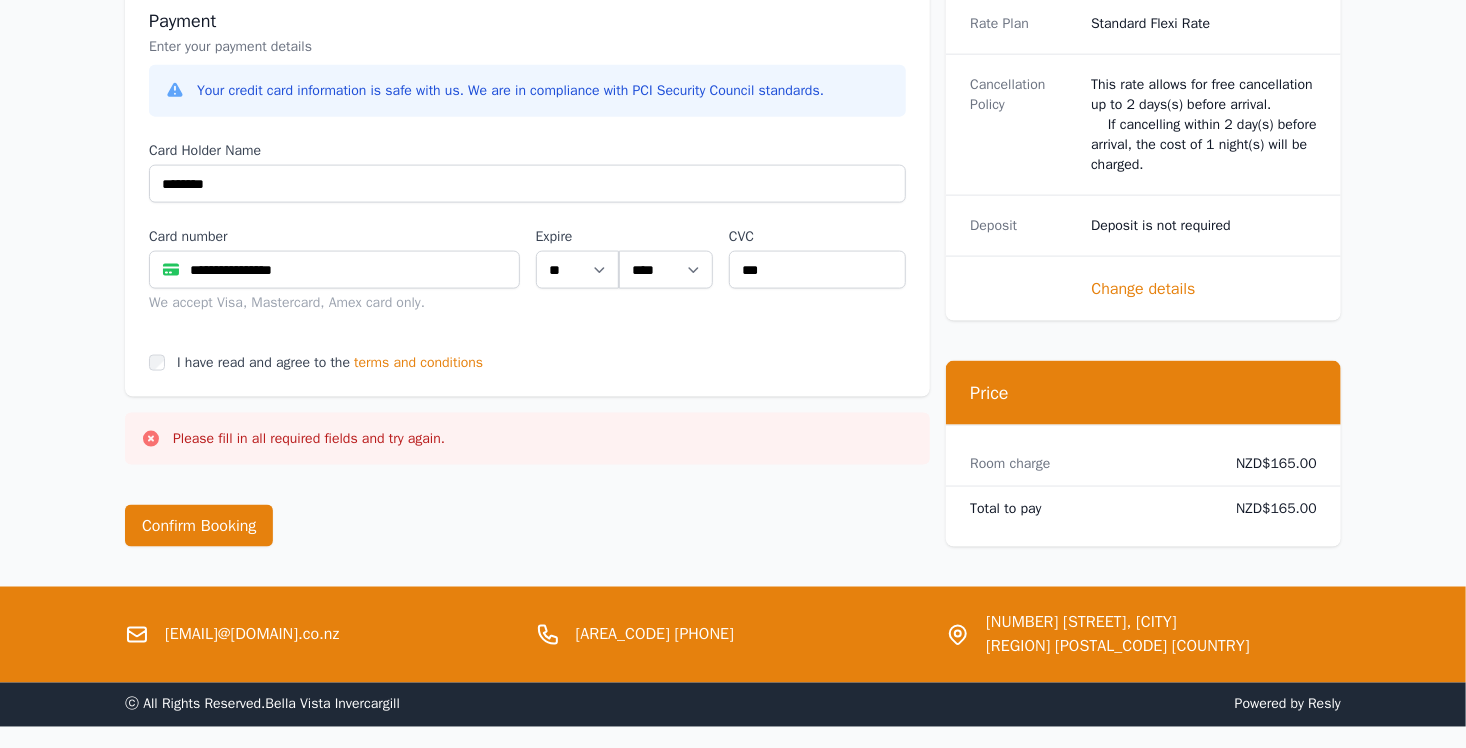 scroll, scrollTop: 1300, scrollLeft: 0, axis: vertical 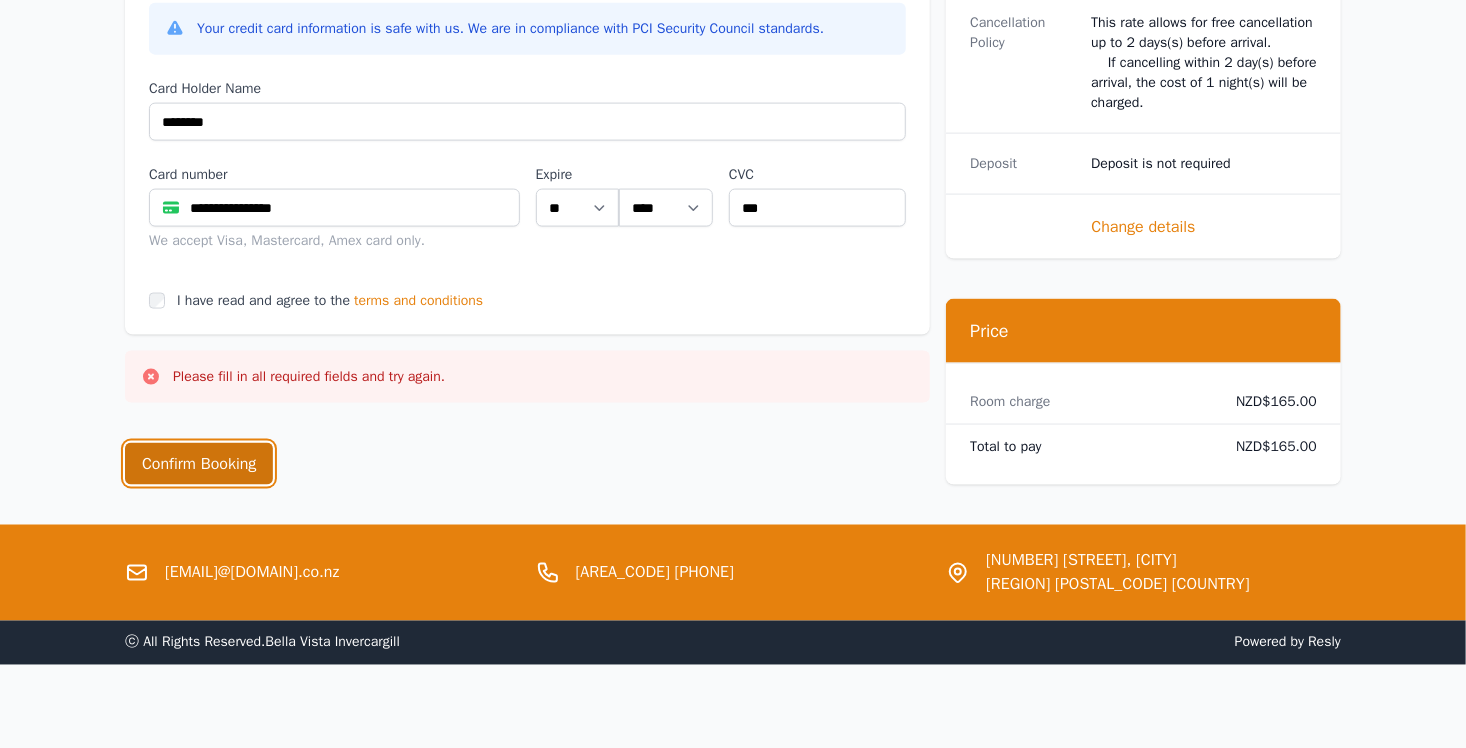 click on "Confirm Booking" at bounding box center (199, 464) 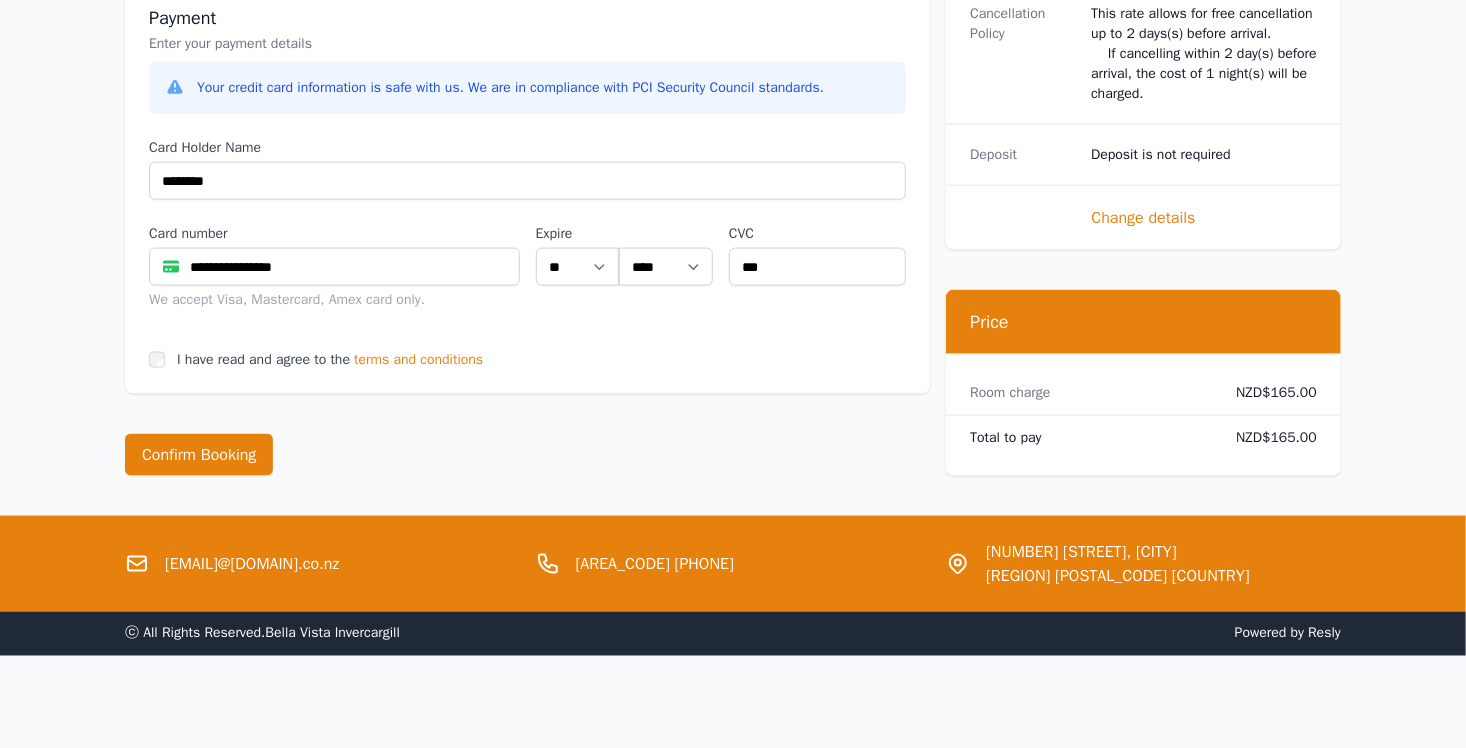 scroll, scrollTop: 0, scrollLeft: 0, axis: both 